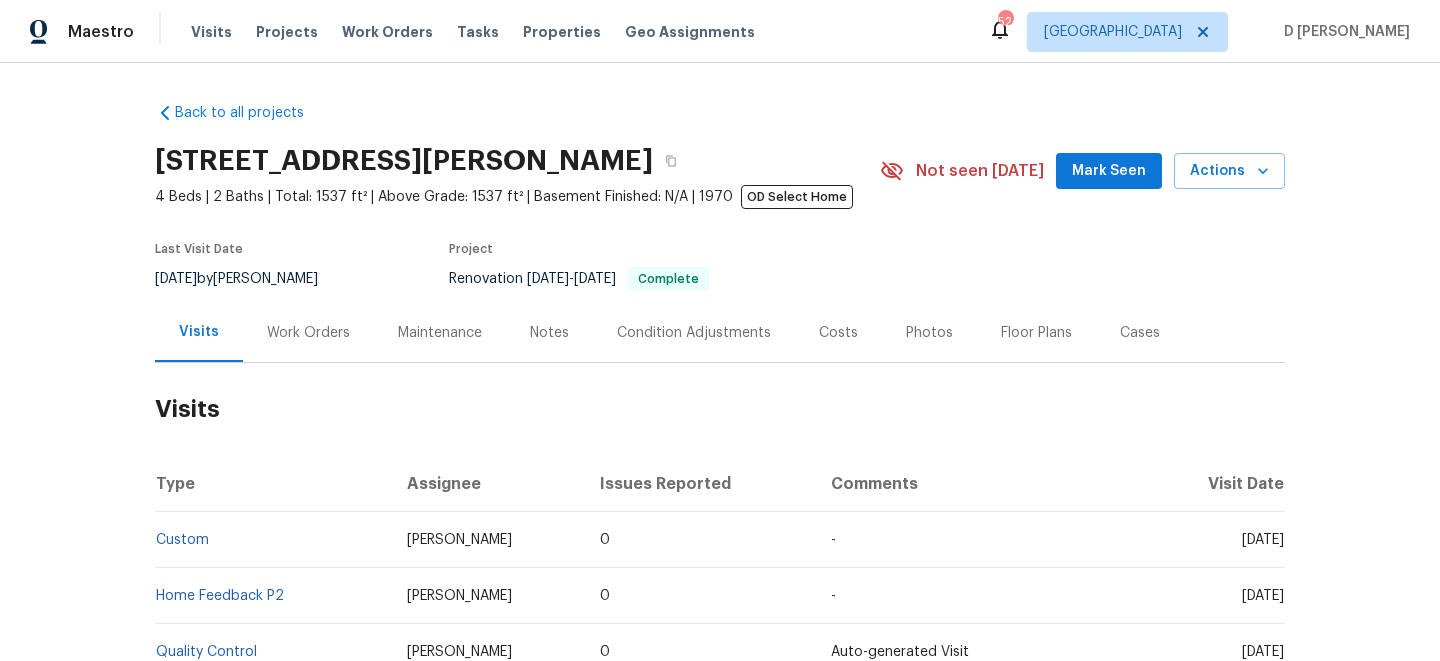 scroll, scrollTop: 0, scrollLeft: 0, axis: both 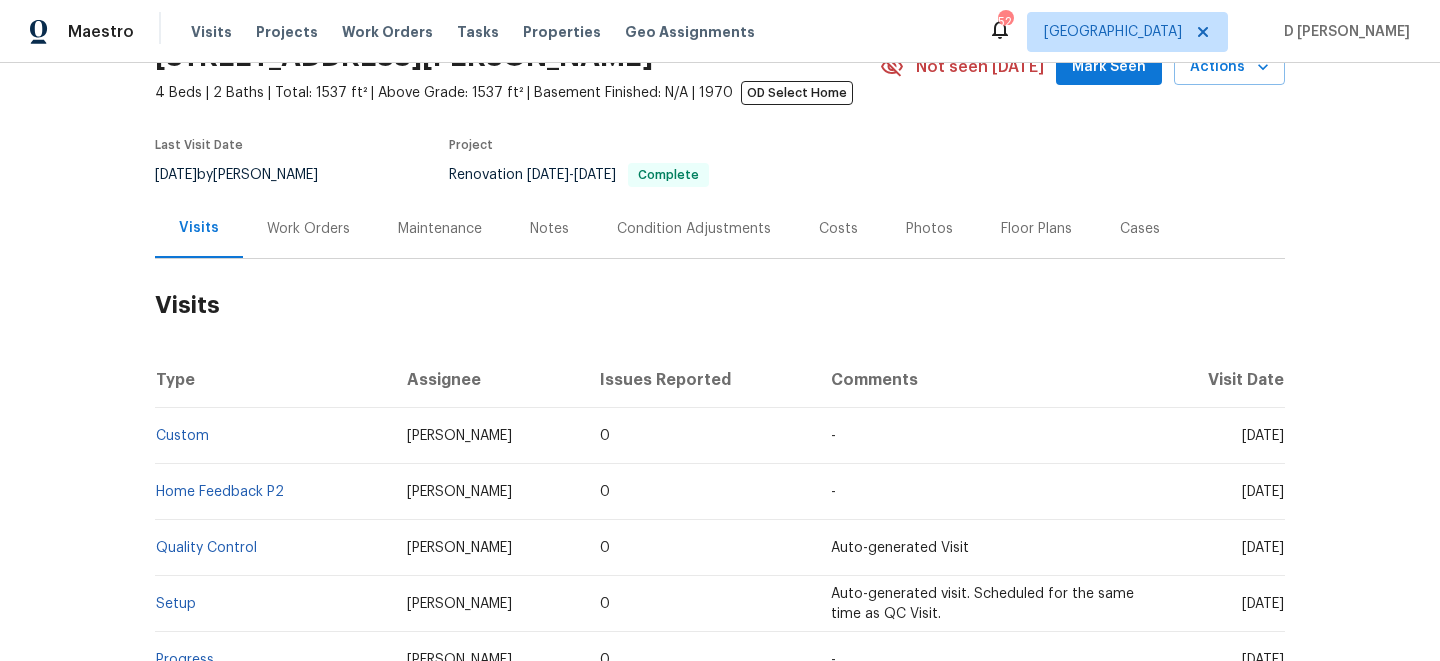 click on "Work Orders" at bounding box center [308, 229] 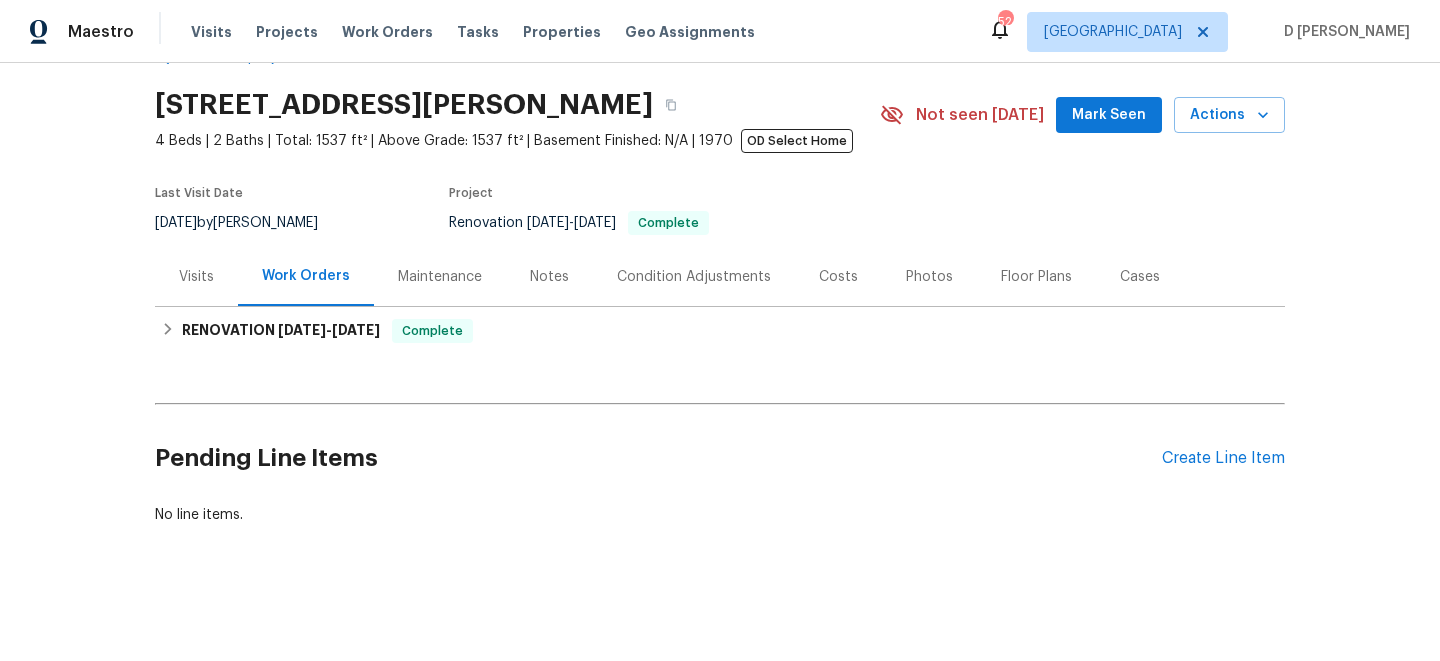 scroll, scrollTop: 56, scrollLeft: 0, axis: vertical 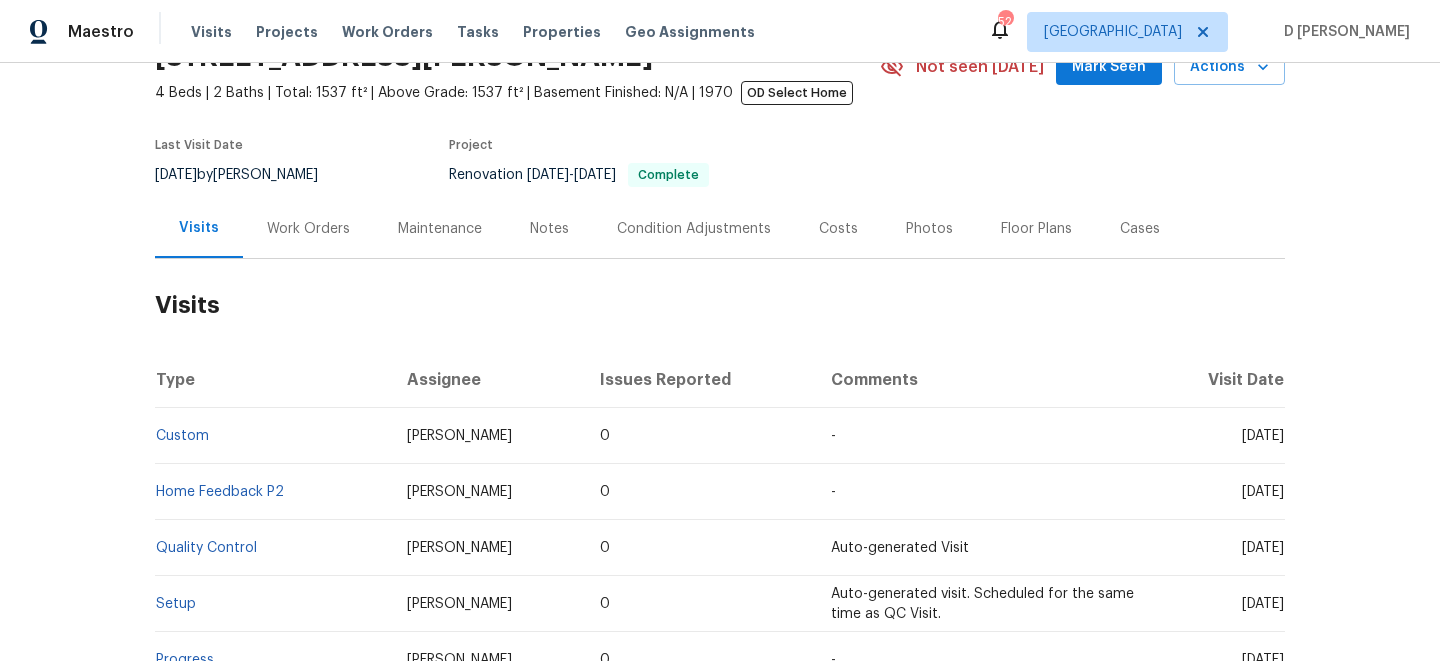 click on "Work Orders" at bounding box center (308, 229) 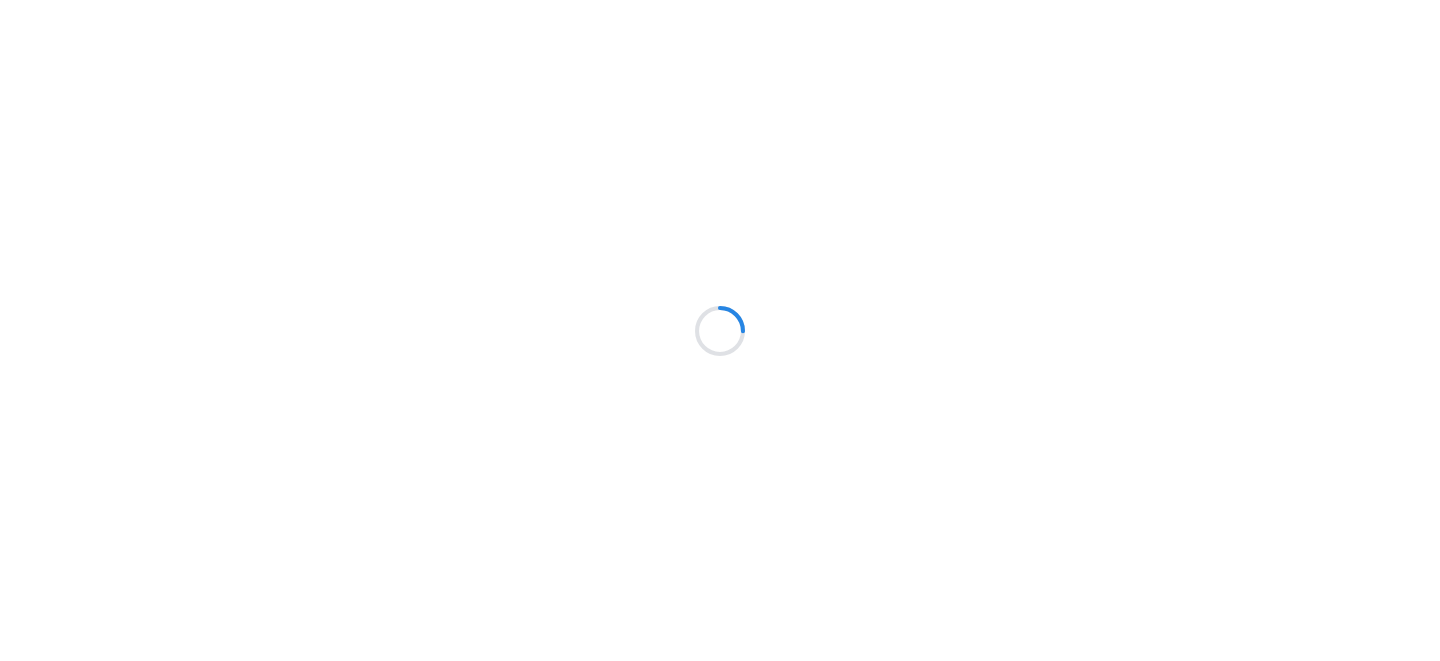 scroll, scrollTop: 0, scrollLeft: 0, axis: both 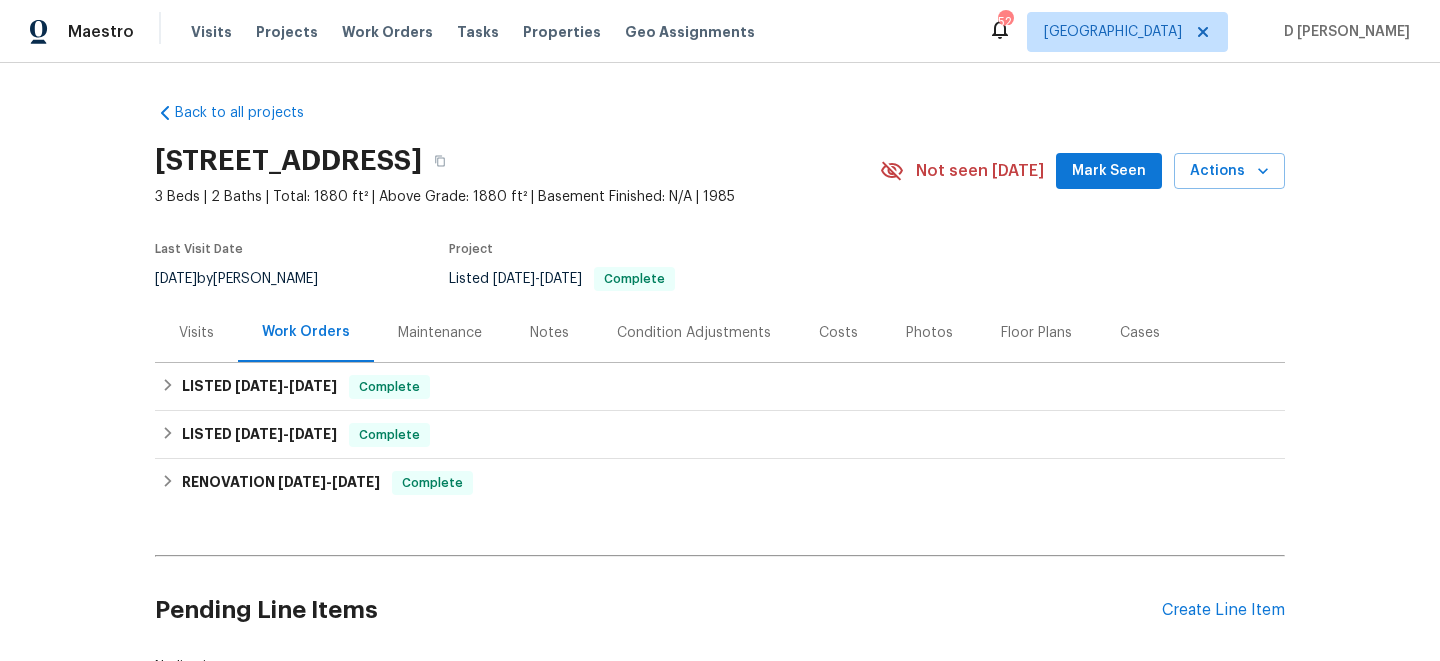 click on "Visits" at bounding box center (196, 332) 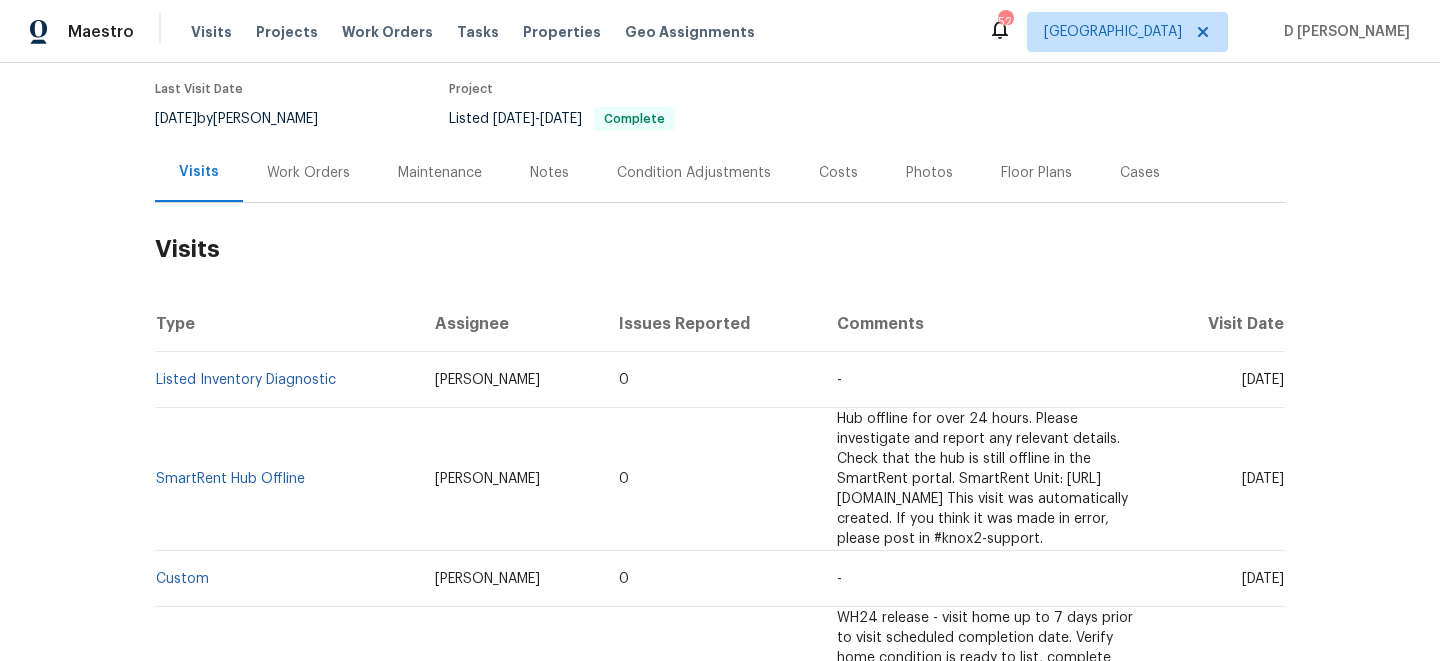 scroll, scrollTop: 164, scrollLeft: 0, axis: vertical 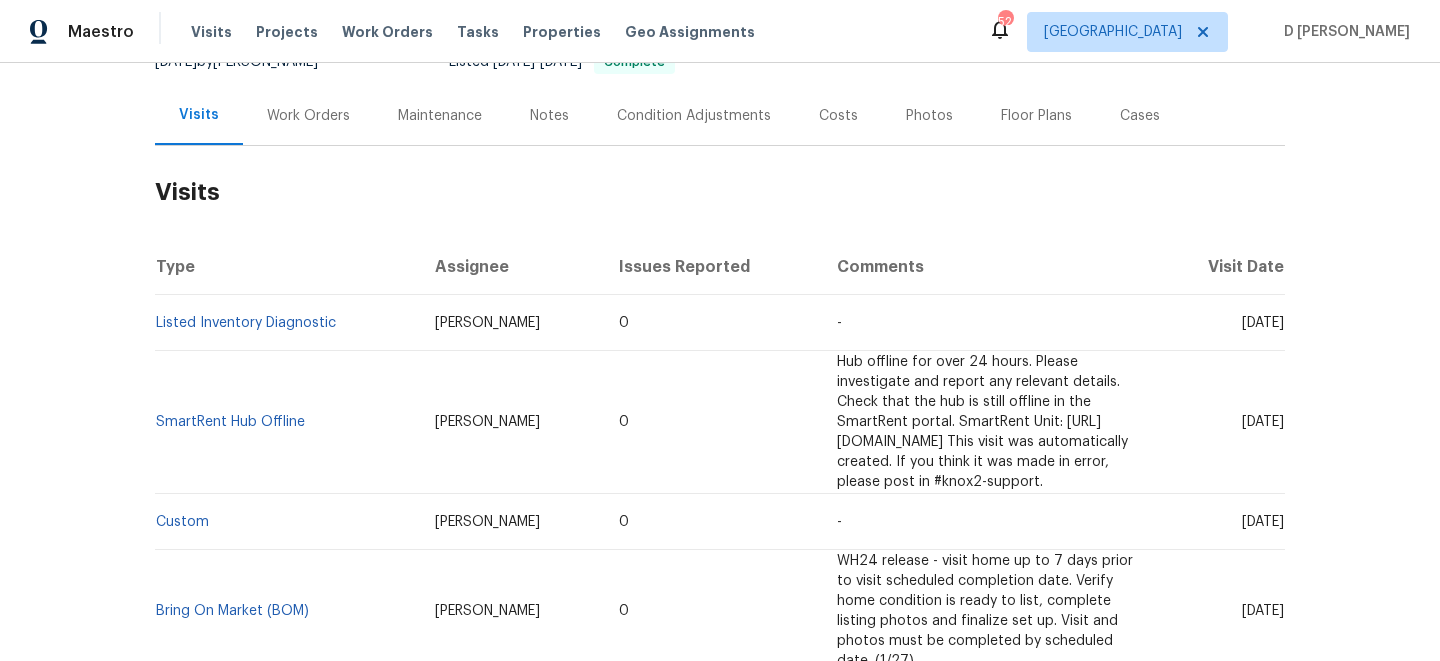 click on "Cases" at bounding box center [1140, 116] 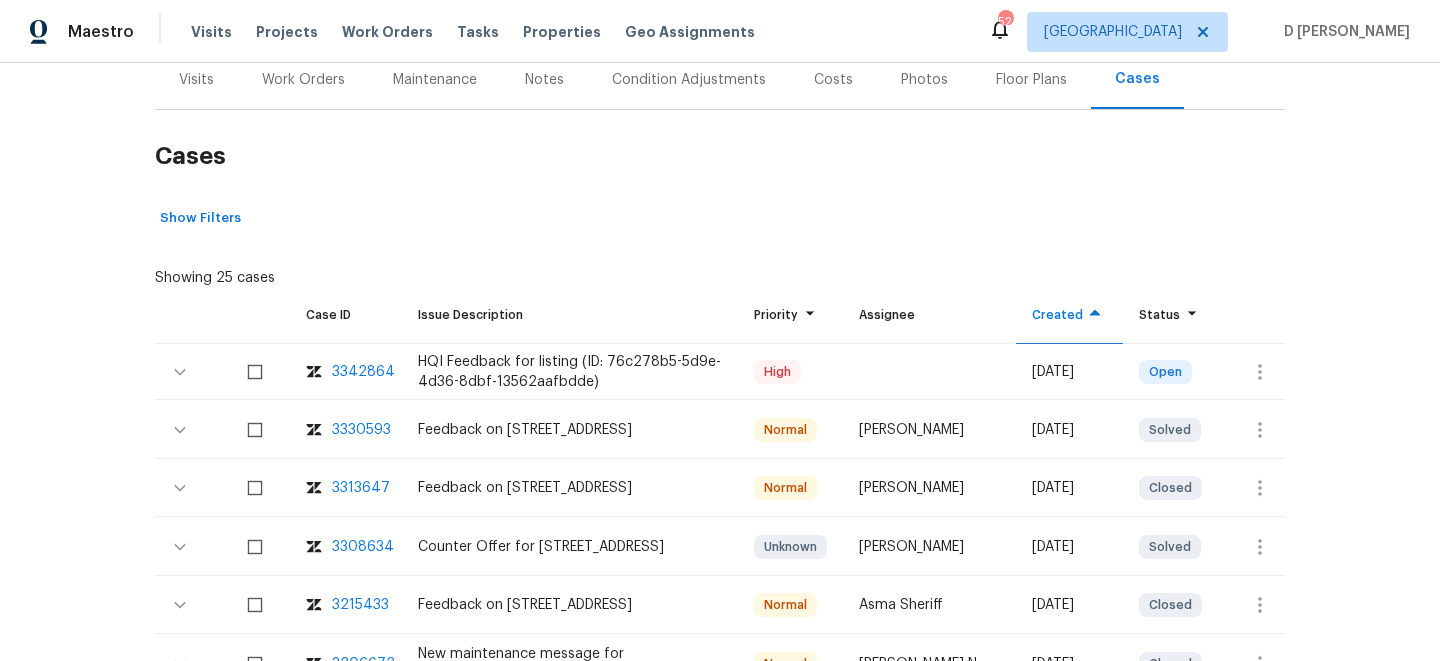 scroll, scrollTop: 318, scrollLeft: 0, axis: vertical 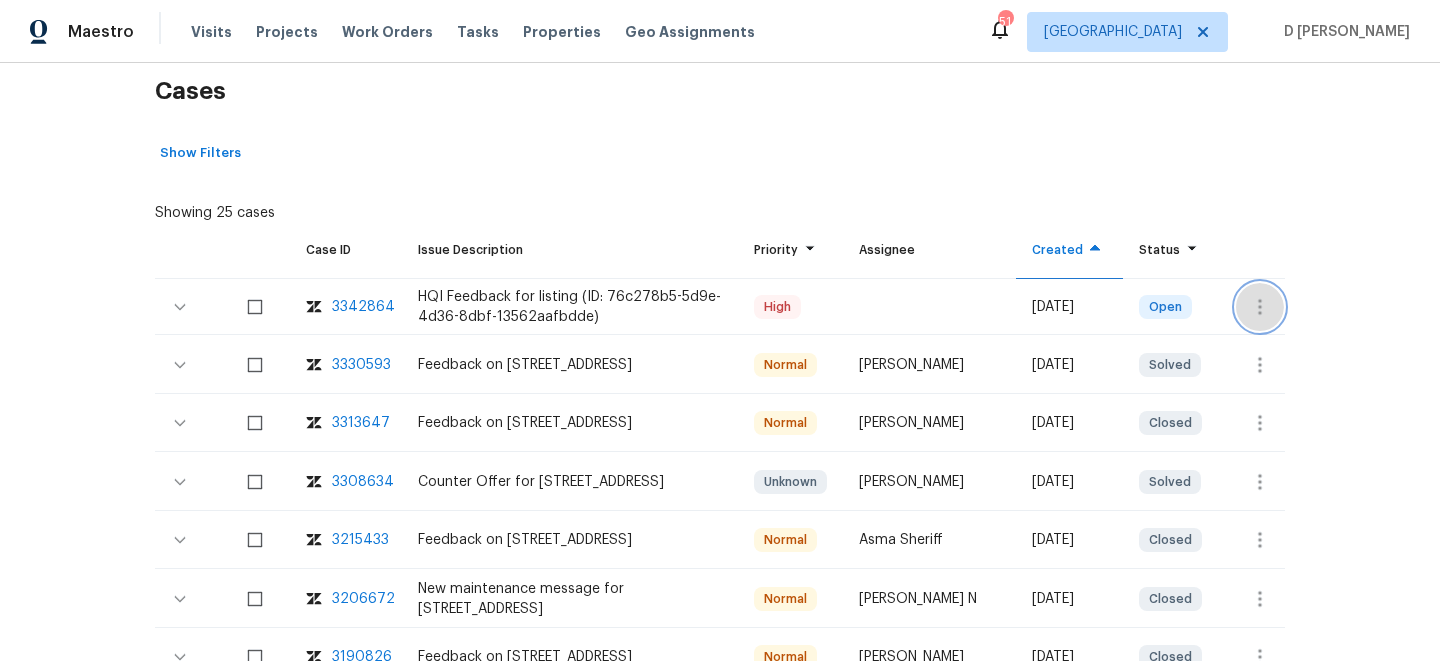 click 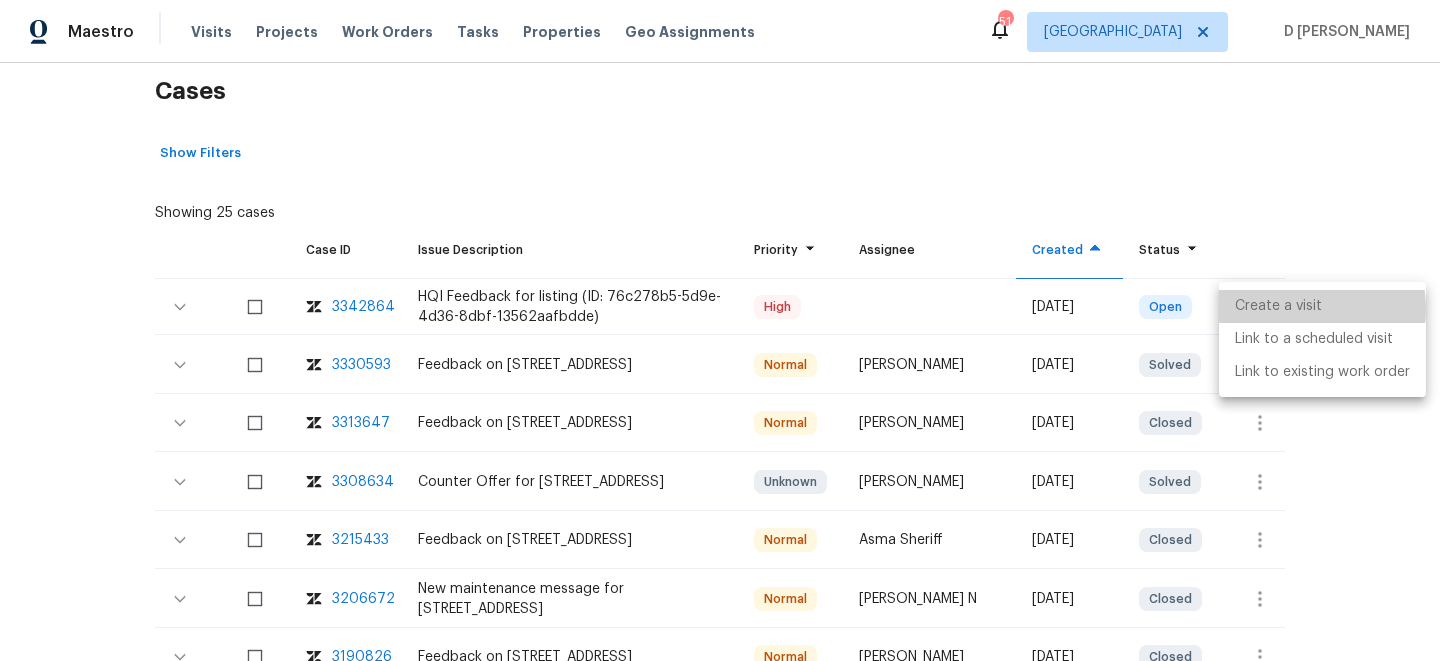 click on "Create a visit" at bounding box center [1322, 306] 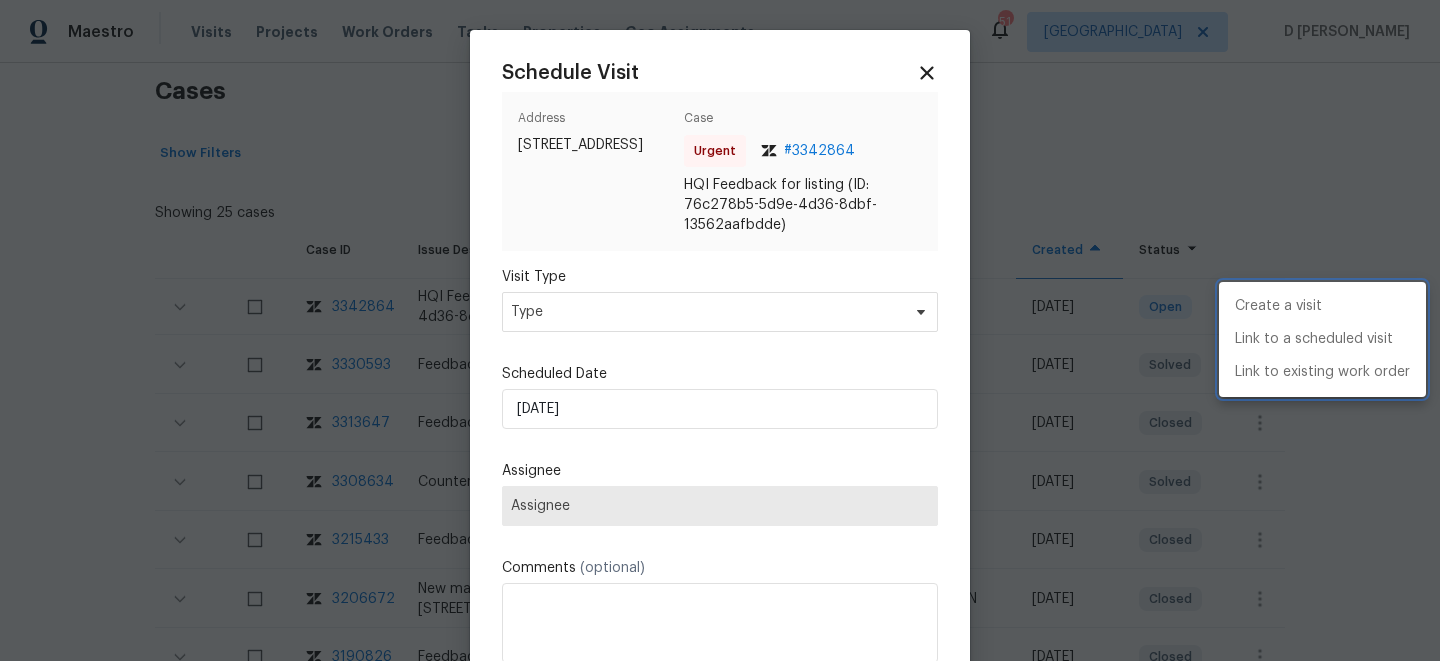 click at bounding box center (720, 330) 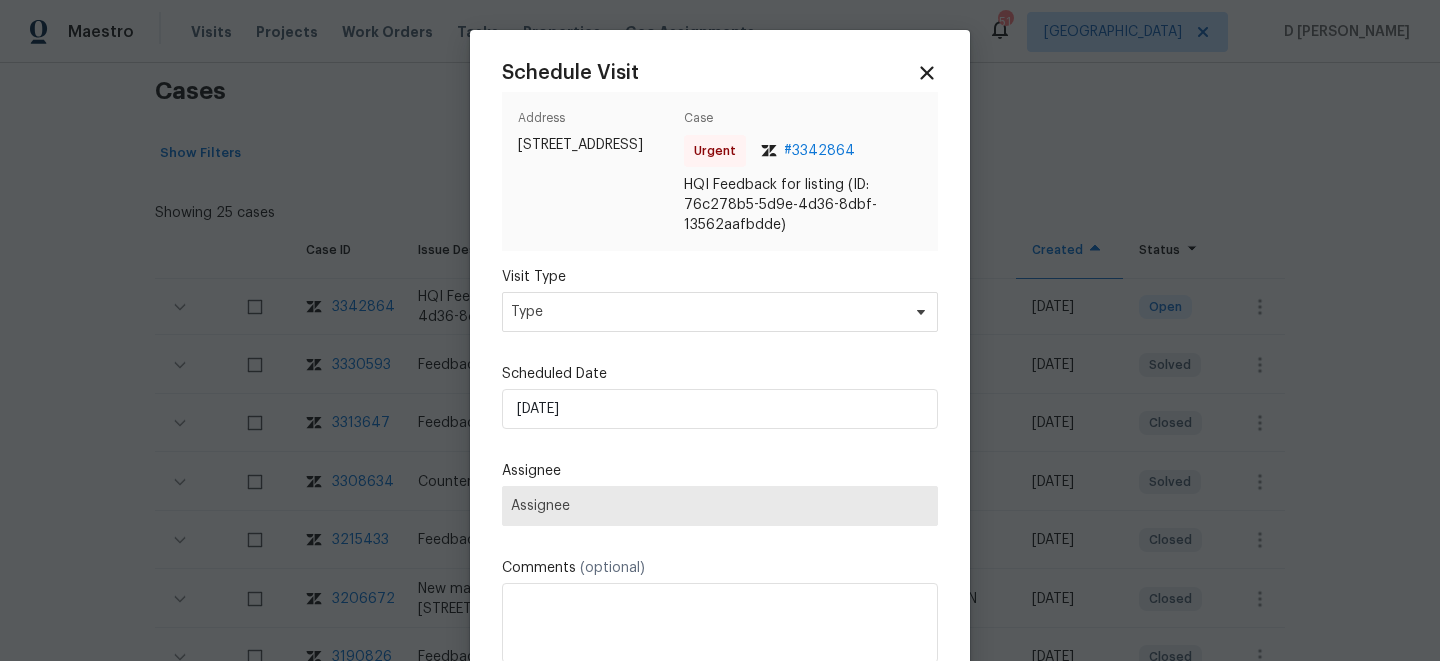 click on "Visit Type   Type" at bounding box center (720, 299) 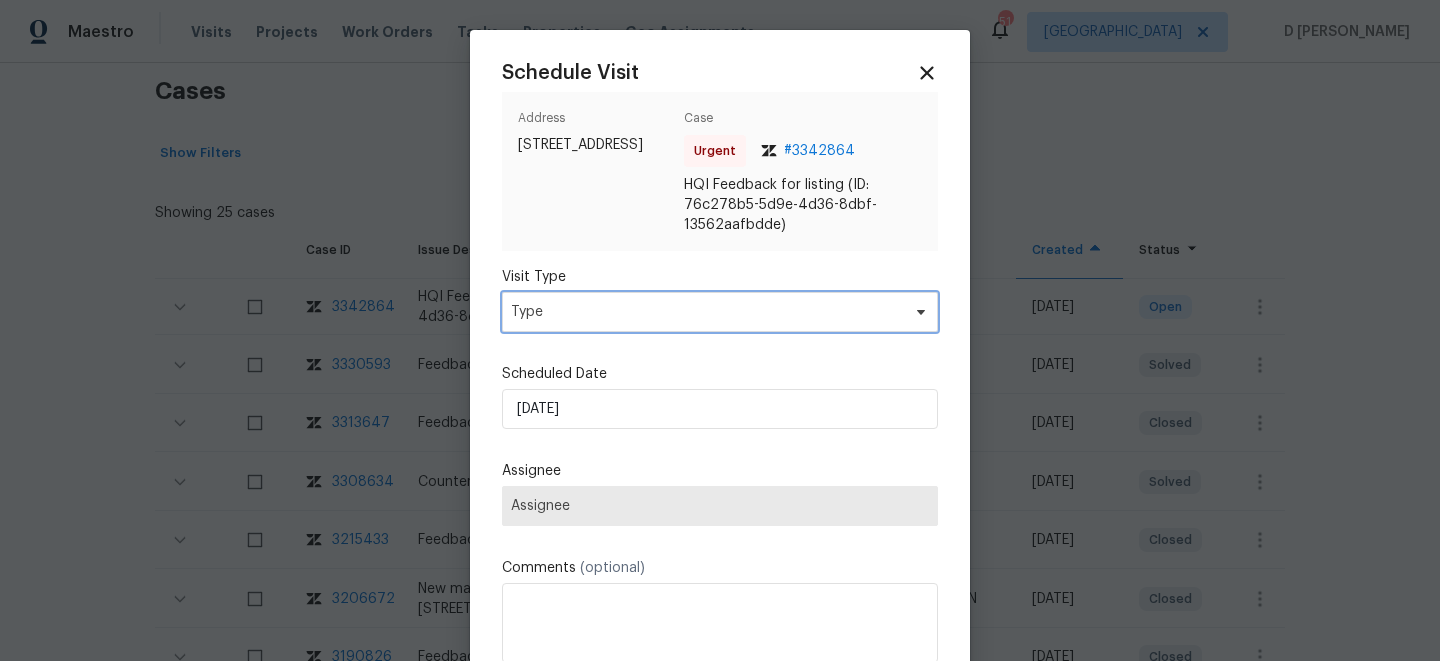 click on "Type" at bounding box center (705, 312) 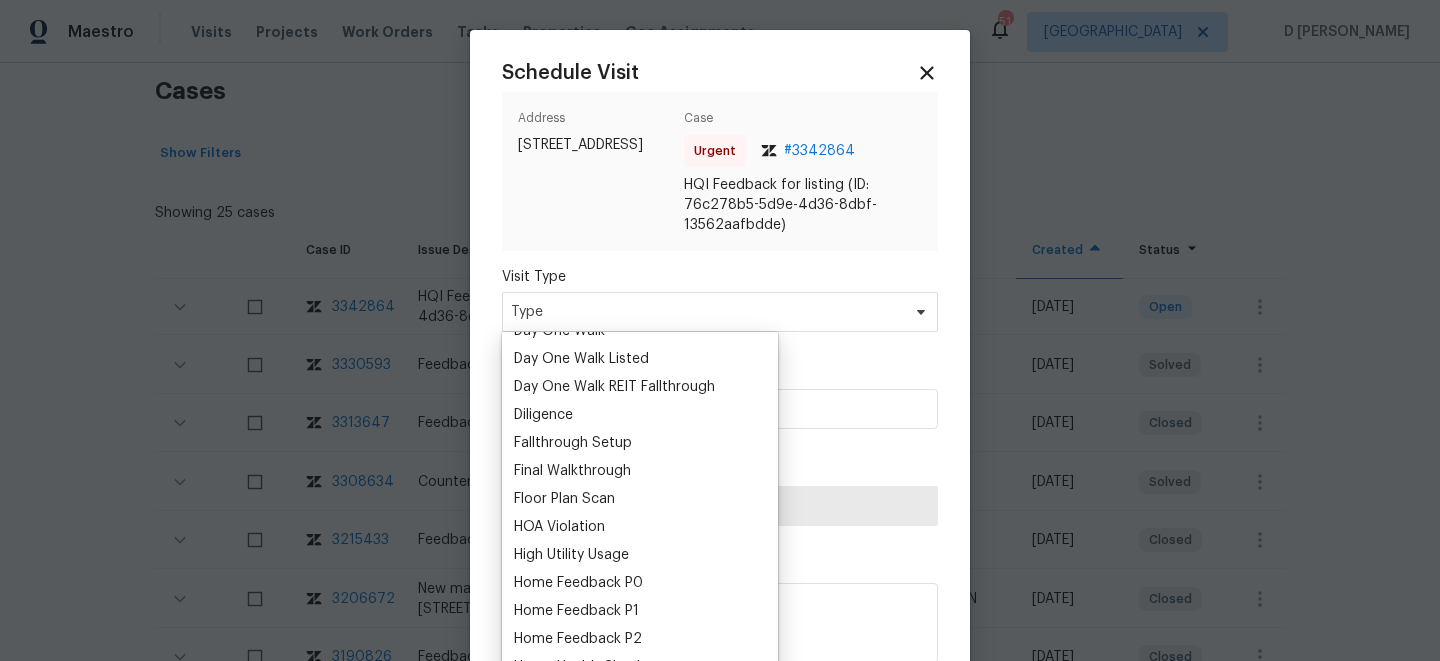 scroll, scrollTop: 385, scrollLeft: 0, axis: vertical 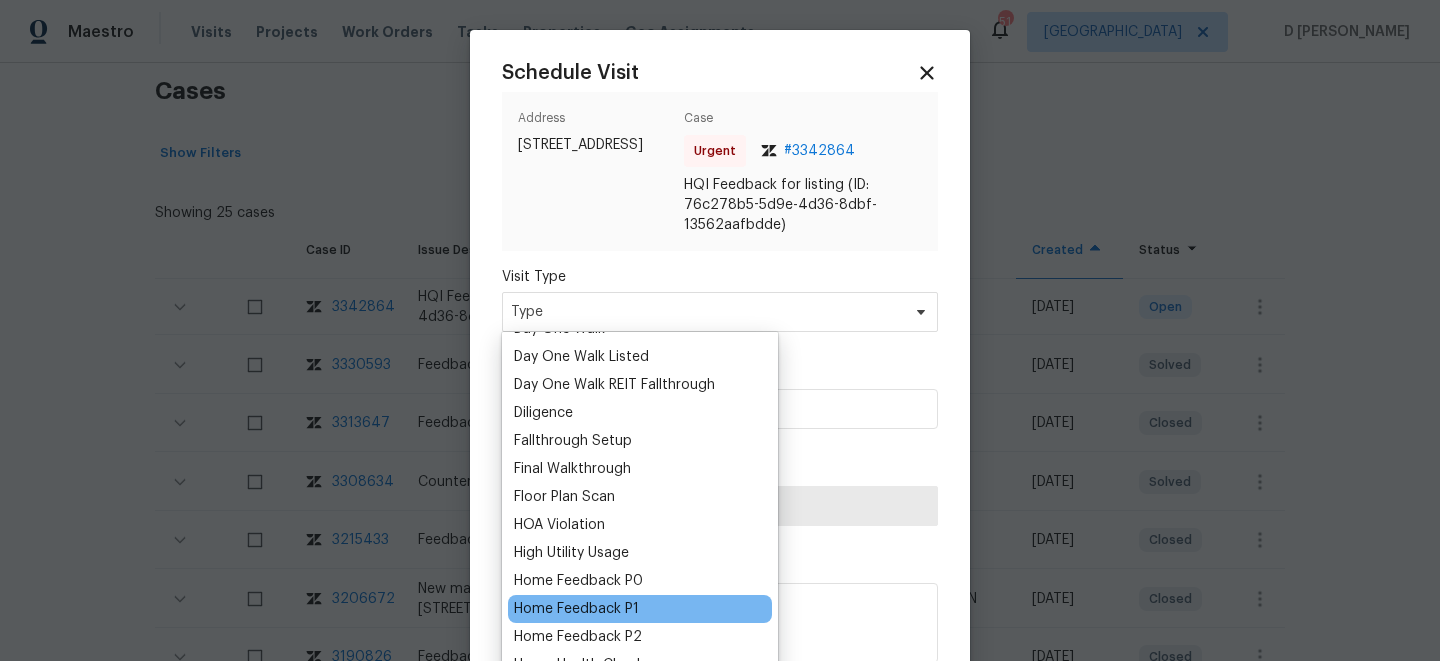 click on "Home Feedback P1" at bounding box center (576, 609) 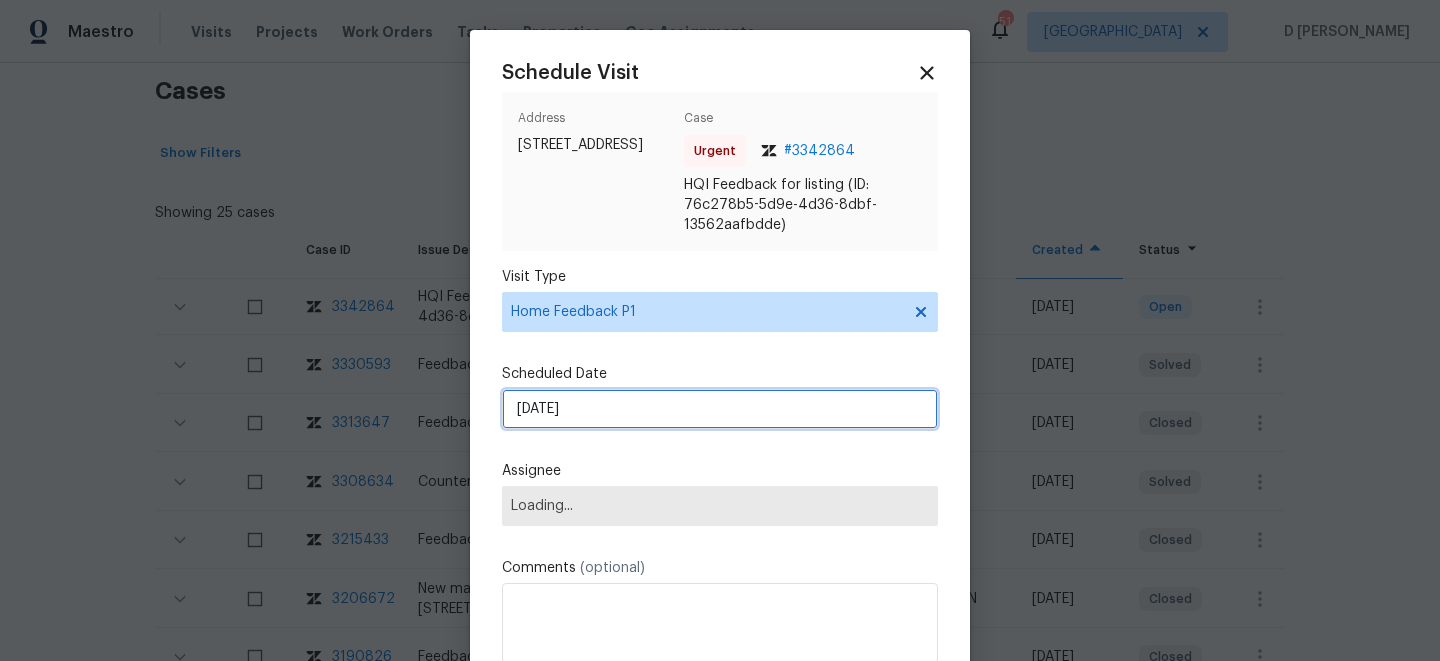 click on "[DATE]" at bounding box center (720, 409) 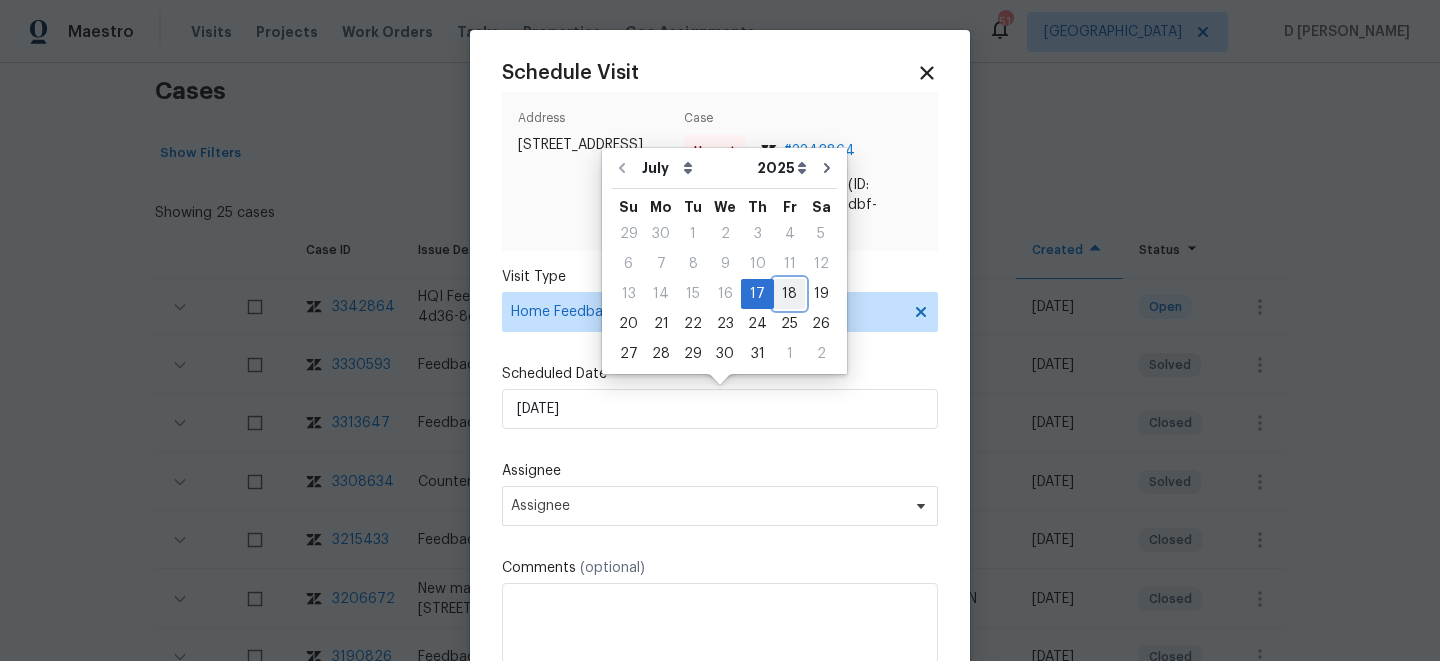 click on "18" at bounding box center [789, 294] 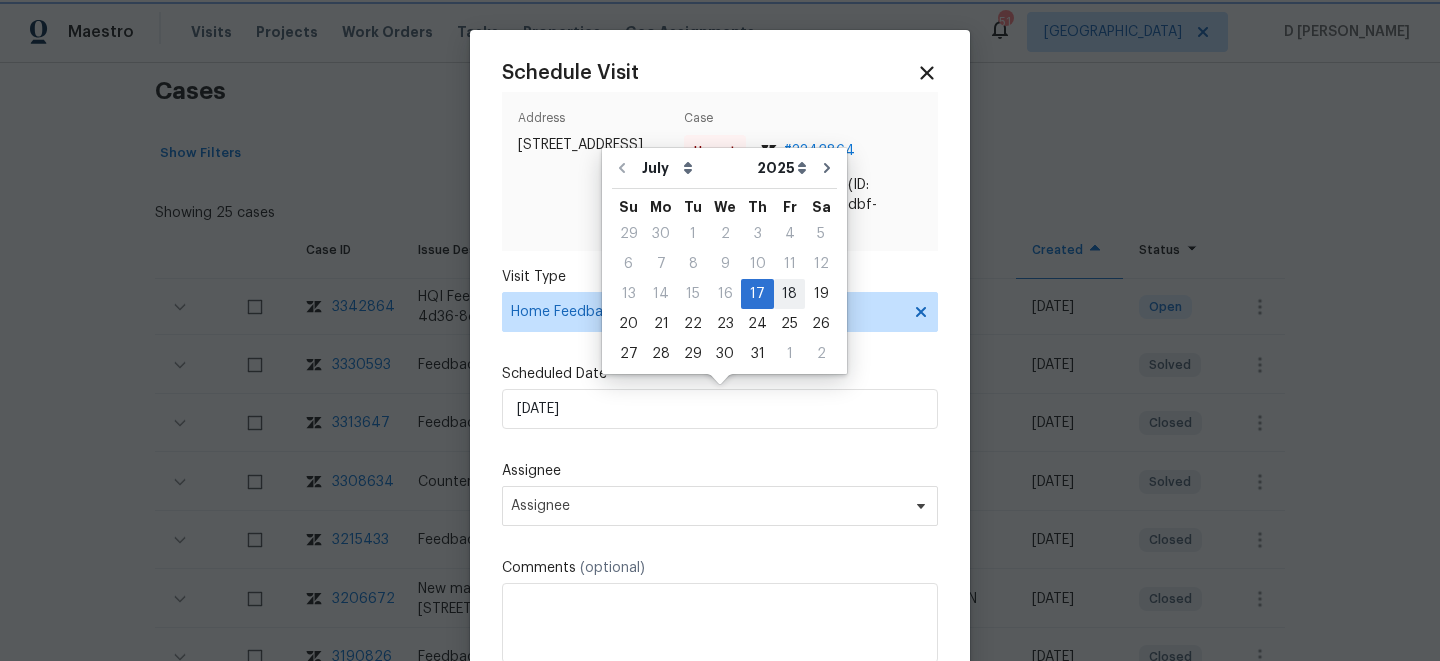 type on "[DATE]" 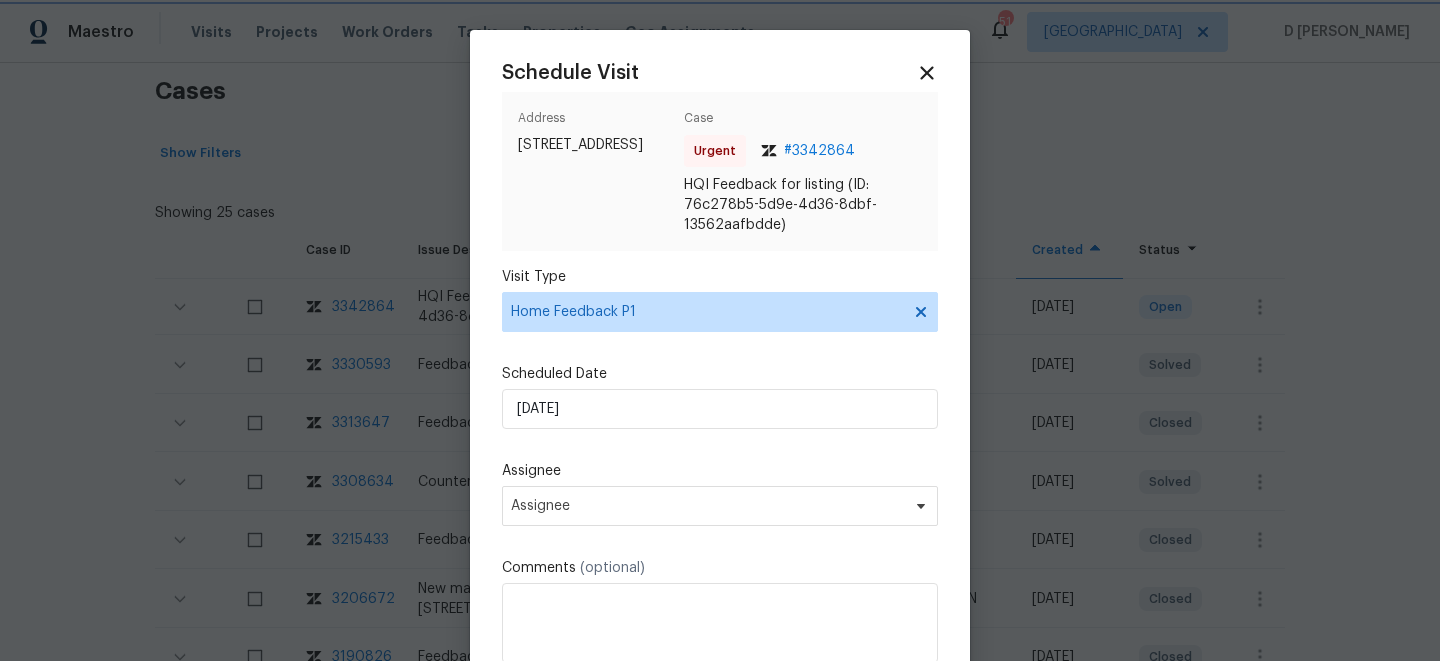 scroll, scrollTop: 17, scrollLeft: 0, axis: vertical 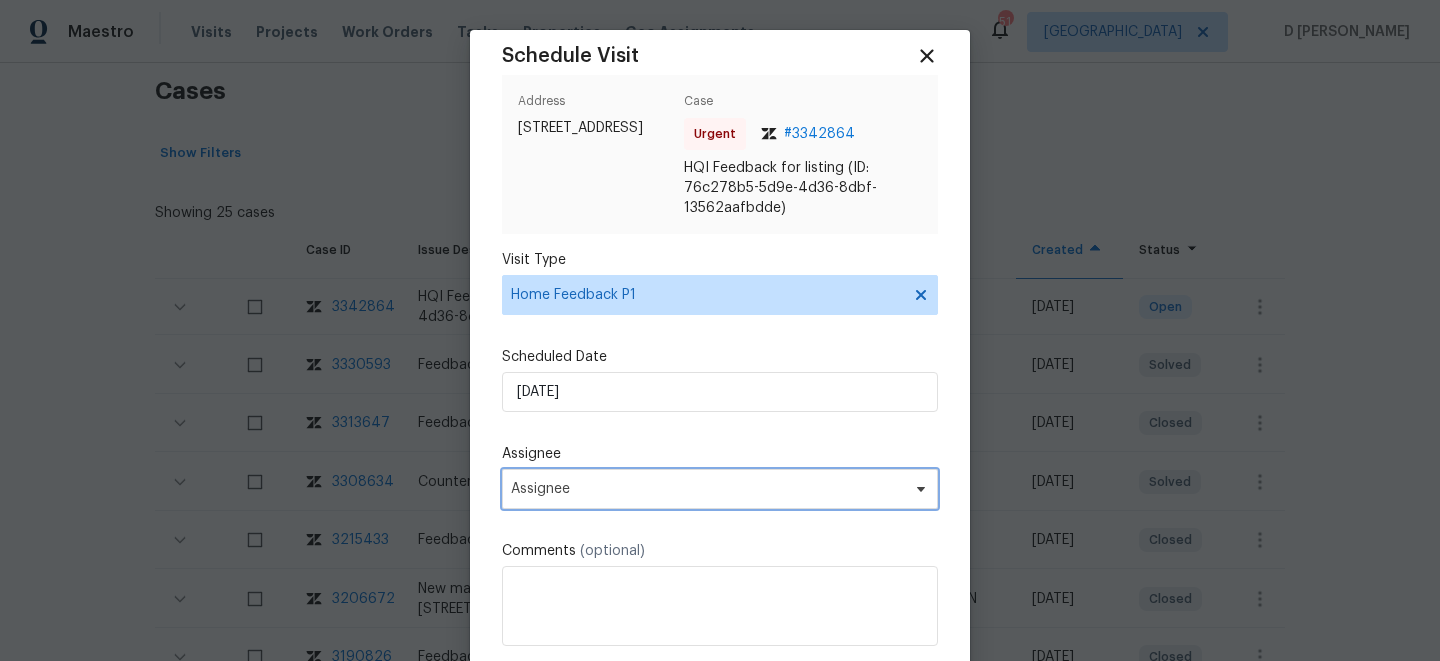 click on "Assignee" at bounding box center (707, 489) 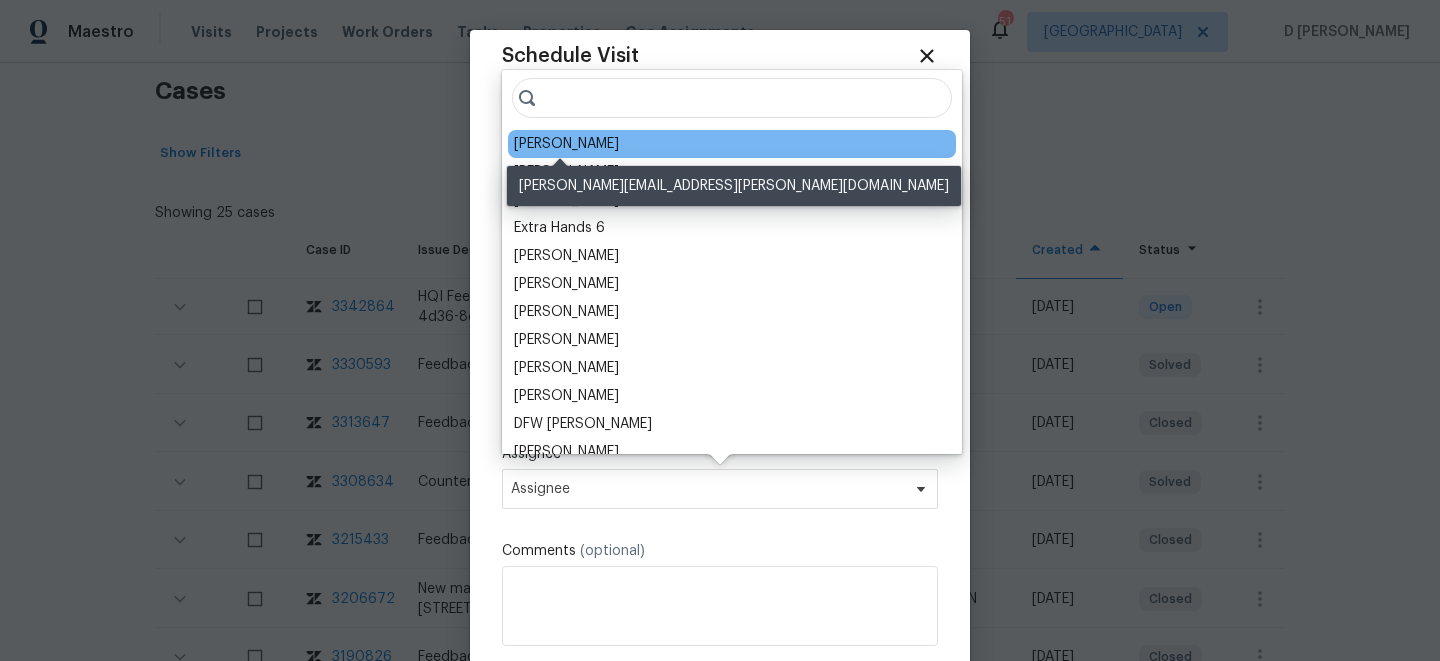 click on "[PERSON_NAME]" at bounding box center (566, 144) 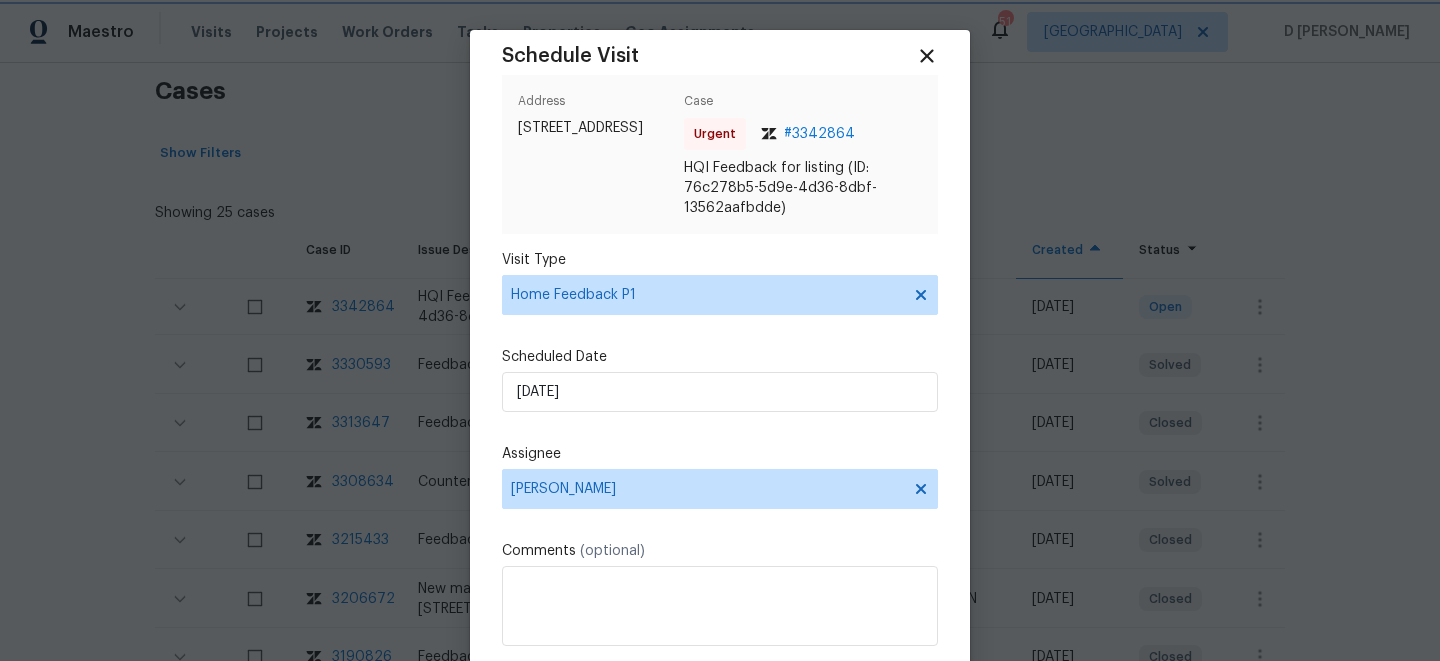 scroll, scrollTop: 99, scrollLeft: 0, axis: vertical 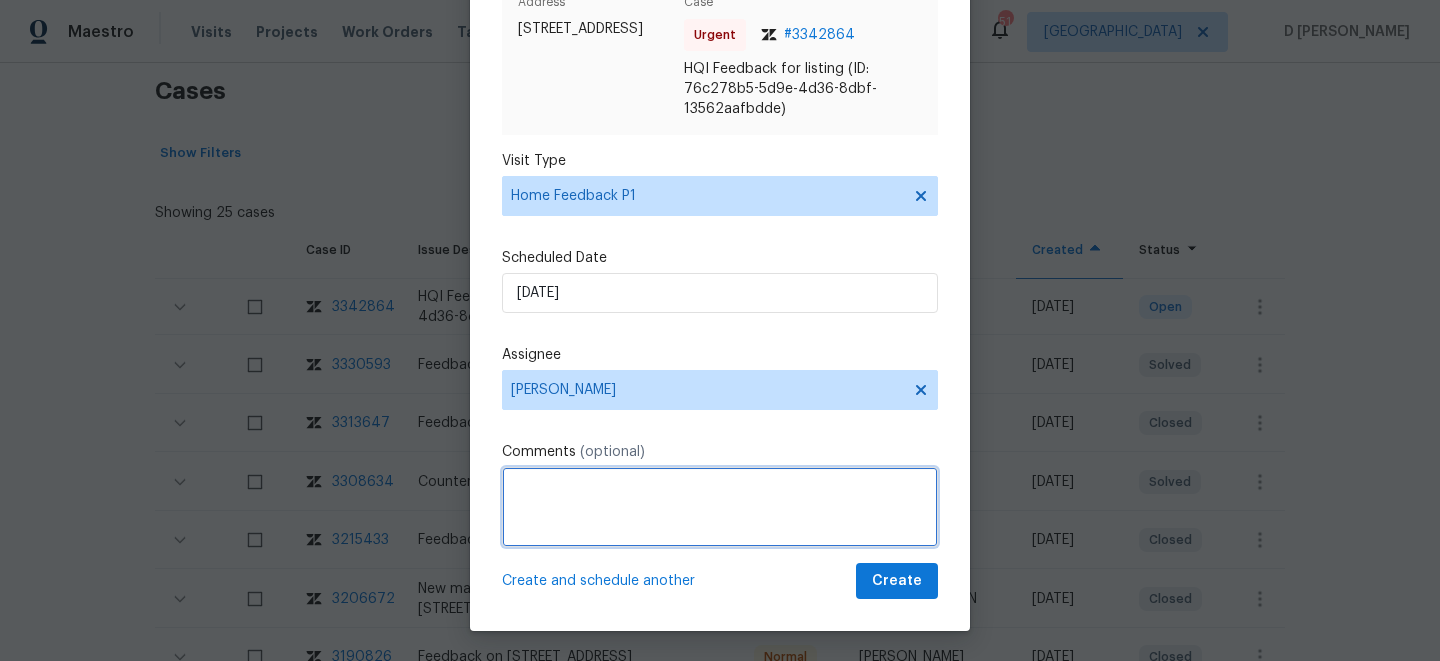 click at bounding box center [720, 507] 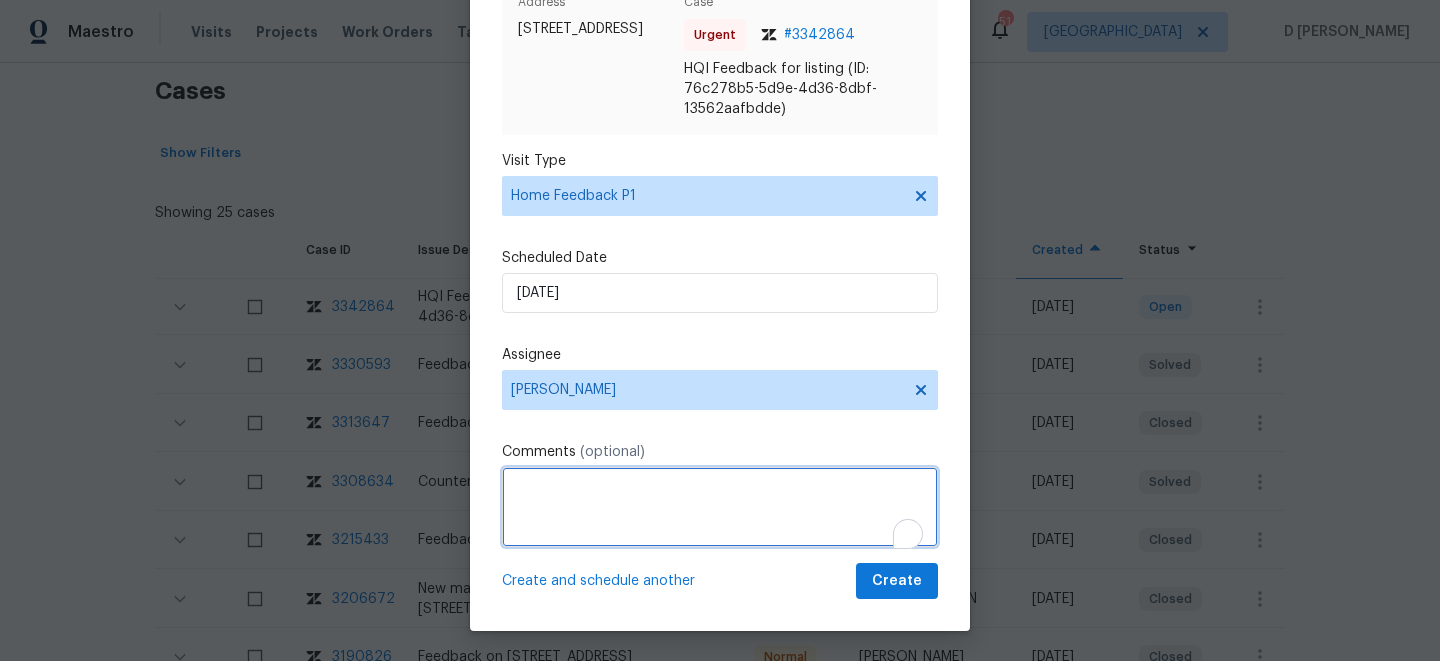 scroll, scrollTop: 17, scrollLeft: 0, axis: vertical 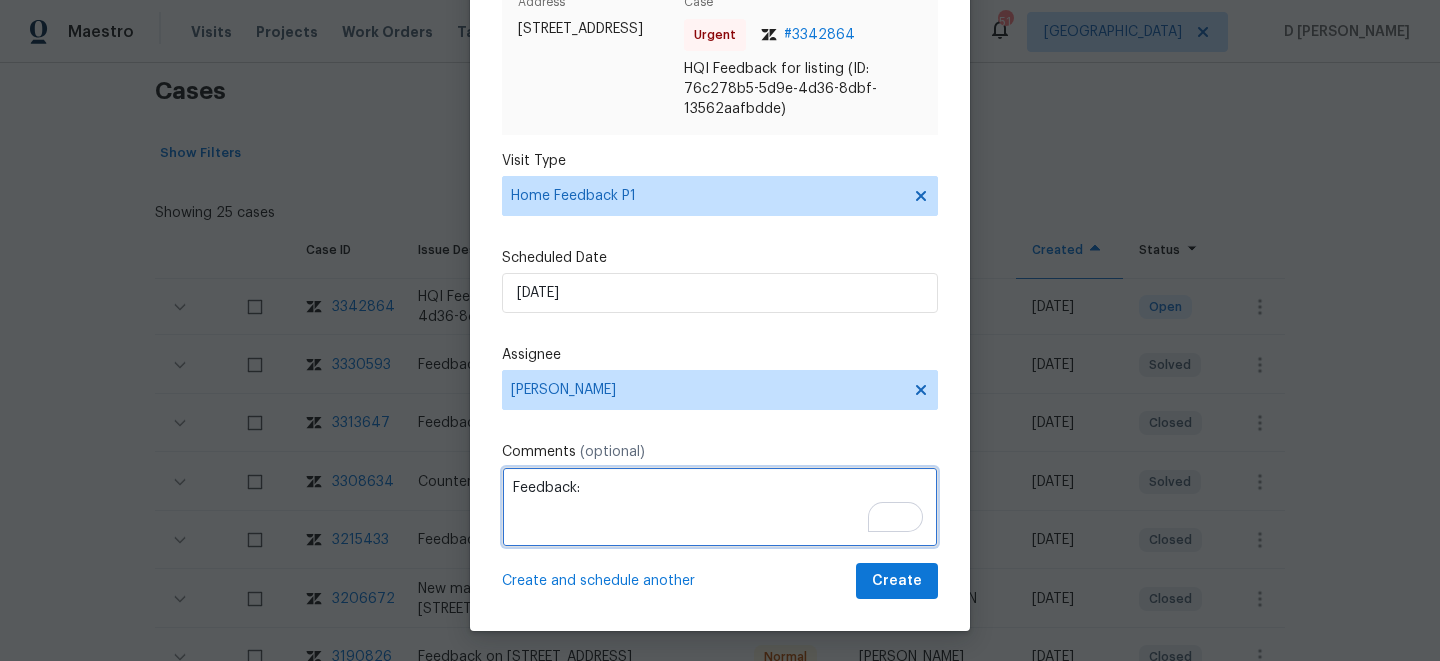 paste on "BA had a showing this evening and can not access the garage. The lock on the doorknob is on the garage side and not the kitchen side. There's no way to get into the garage as there is no access from the outside either." 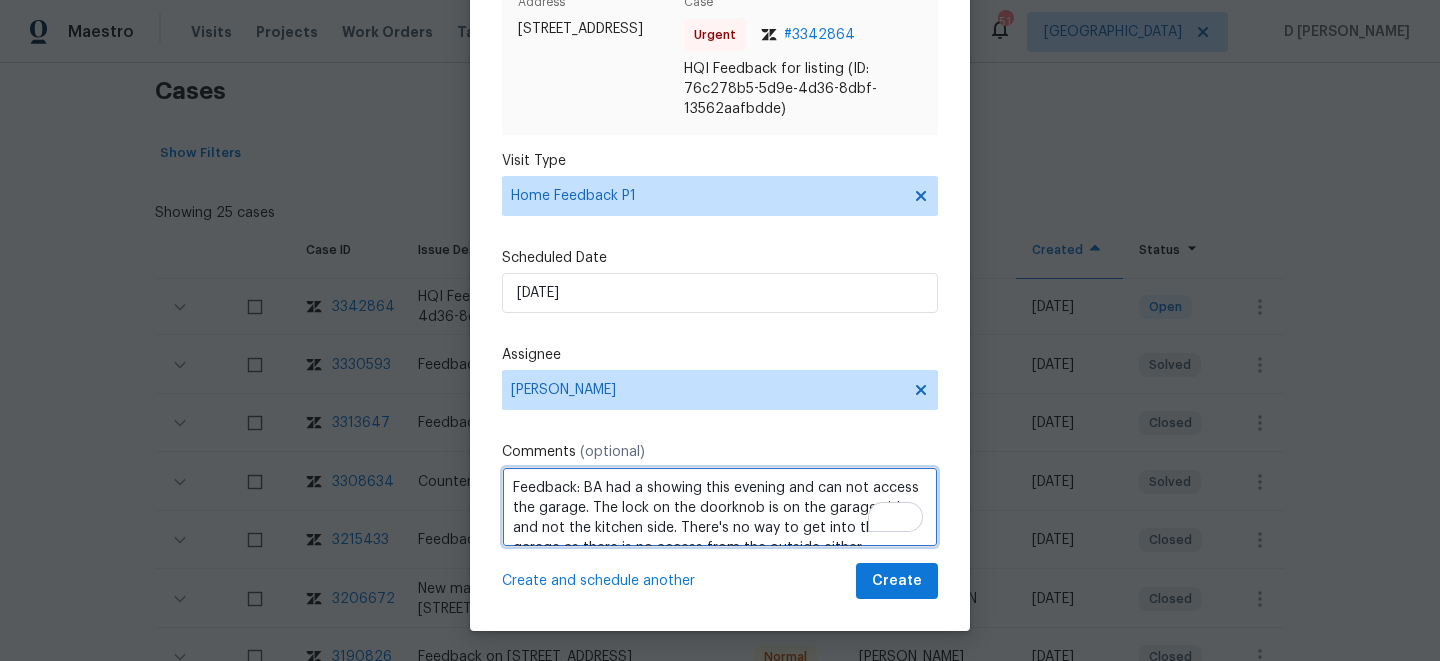 scroll, scrollTop: 9, scrollLeft: 0, axis: vertical 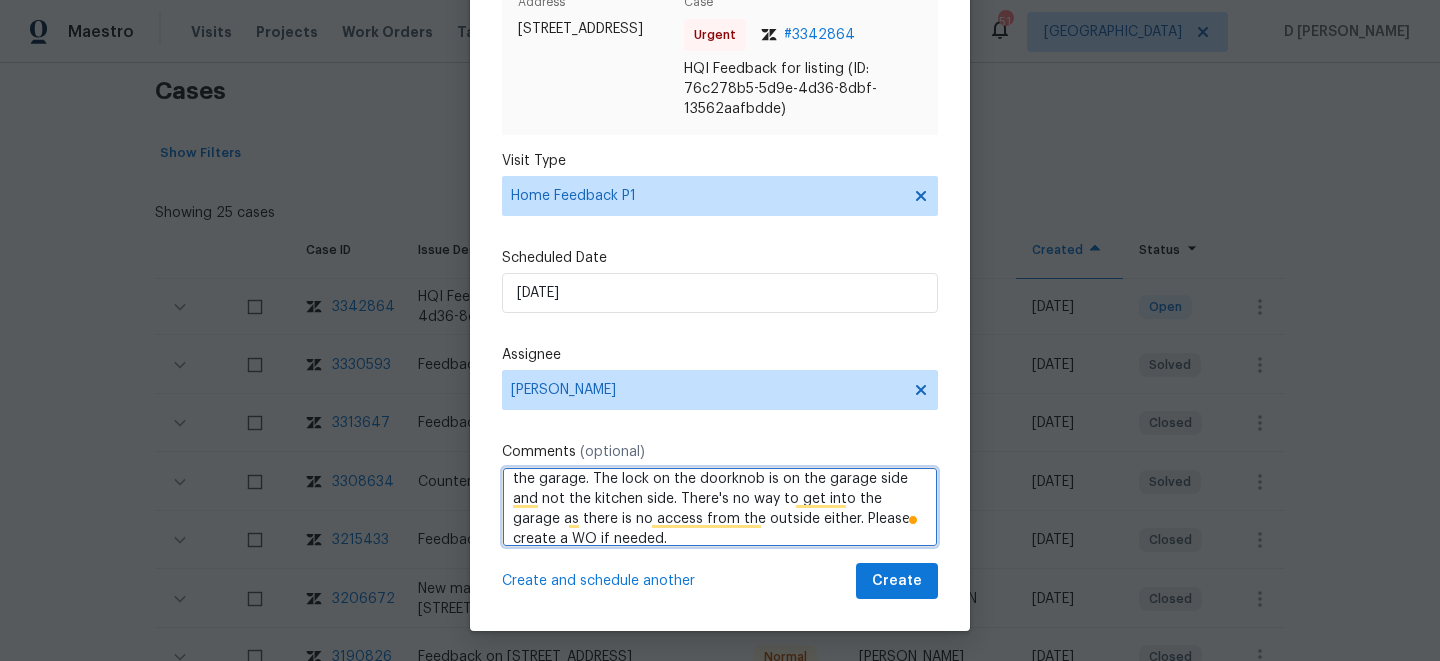 type on "Feedback: BA had a showing this evening and can not access the garage. The lock on the doorknob is on the garage side and not the kitchen side. There's no way to get into the garage as there is no access from the outside either. Please create a WO if needed." 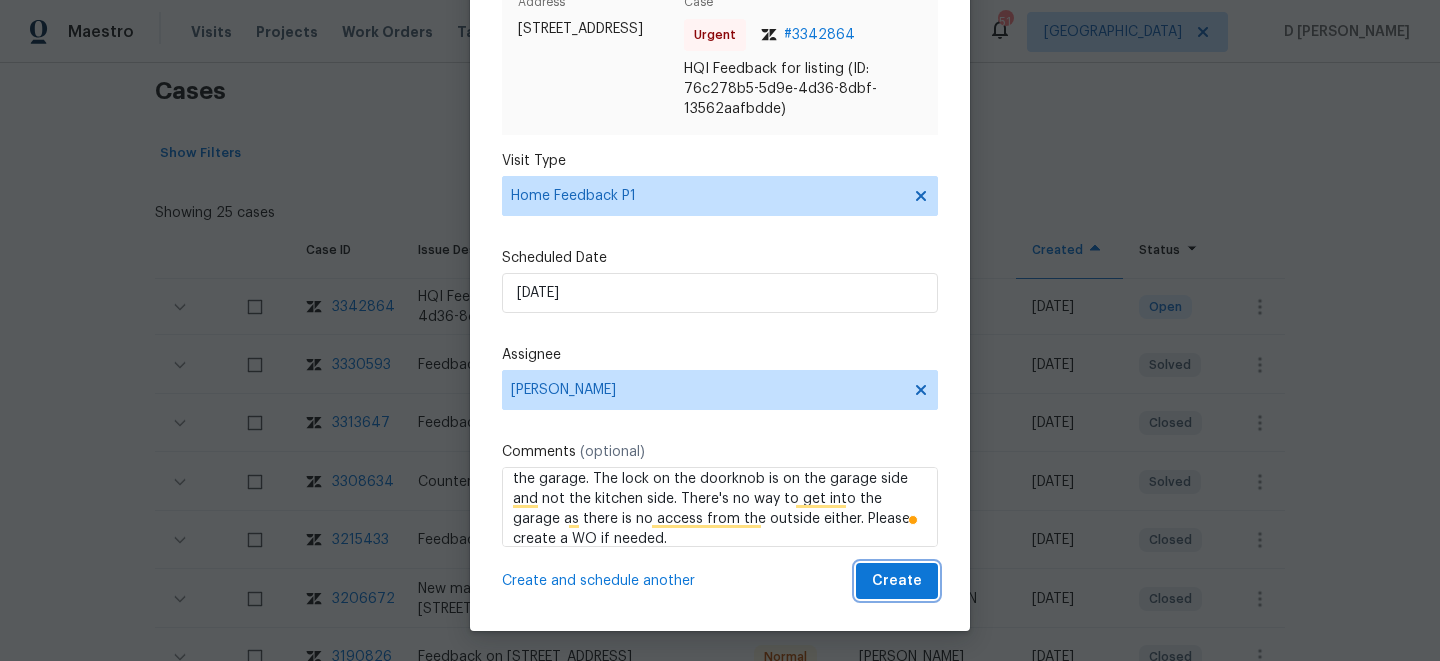 click on "Create" at bounding box center [897, 581] 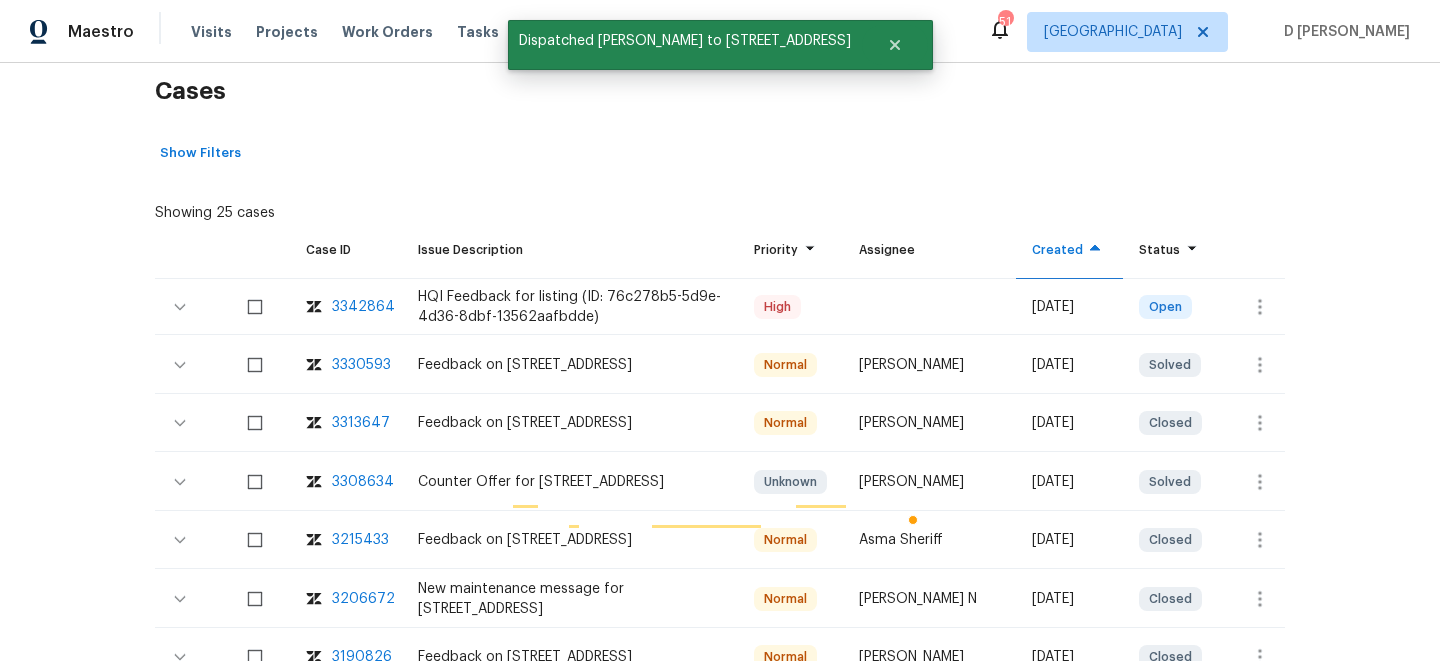 scroll, scrollTop: 0, scrollLeft: 0, axis: both 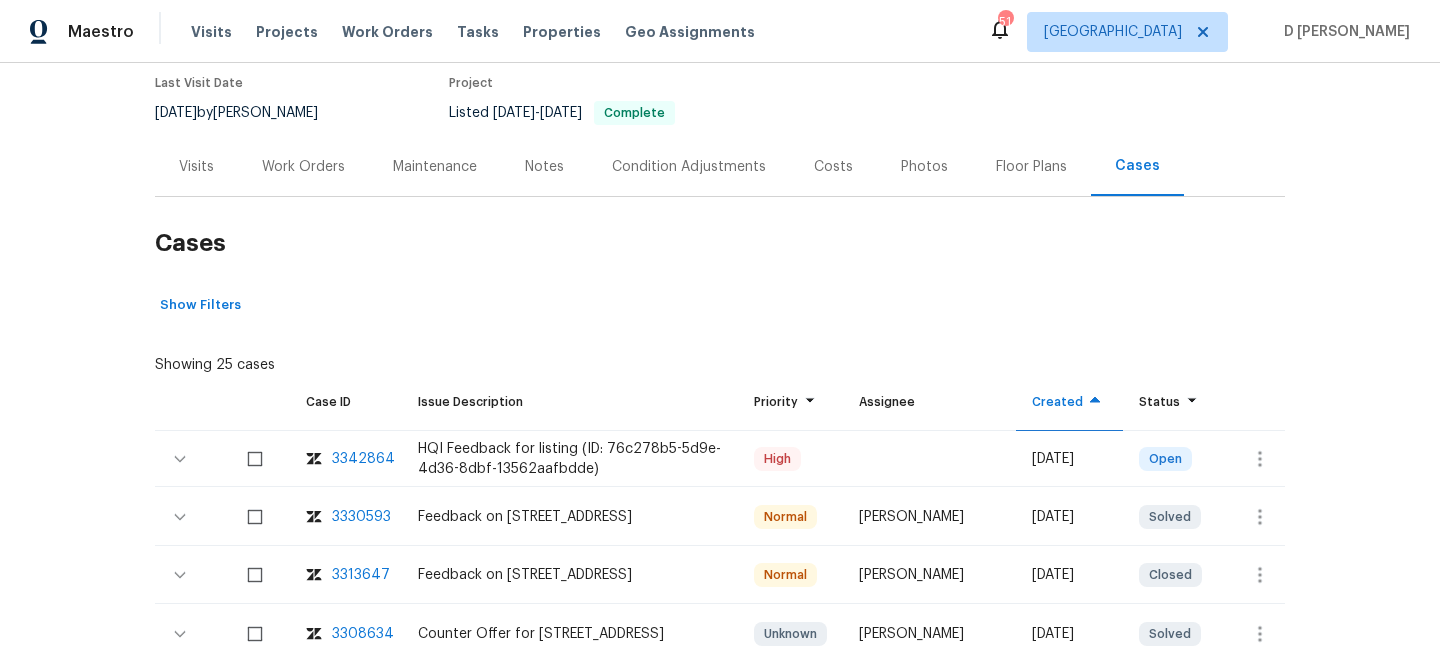 click on "Visits" at bounding box center [196, 167] 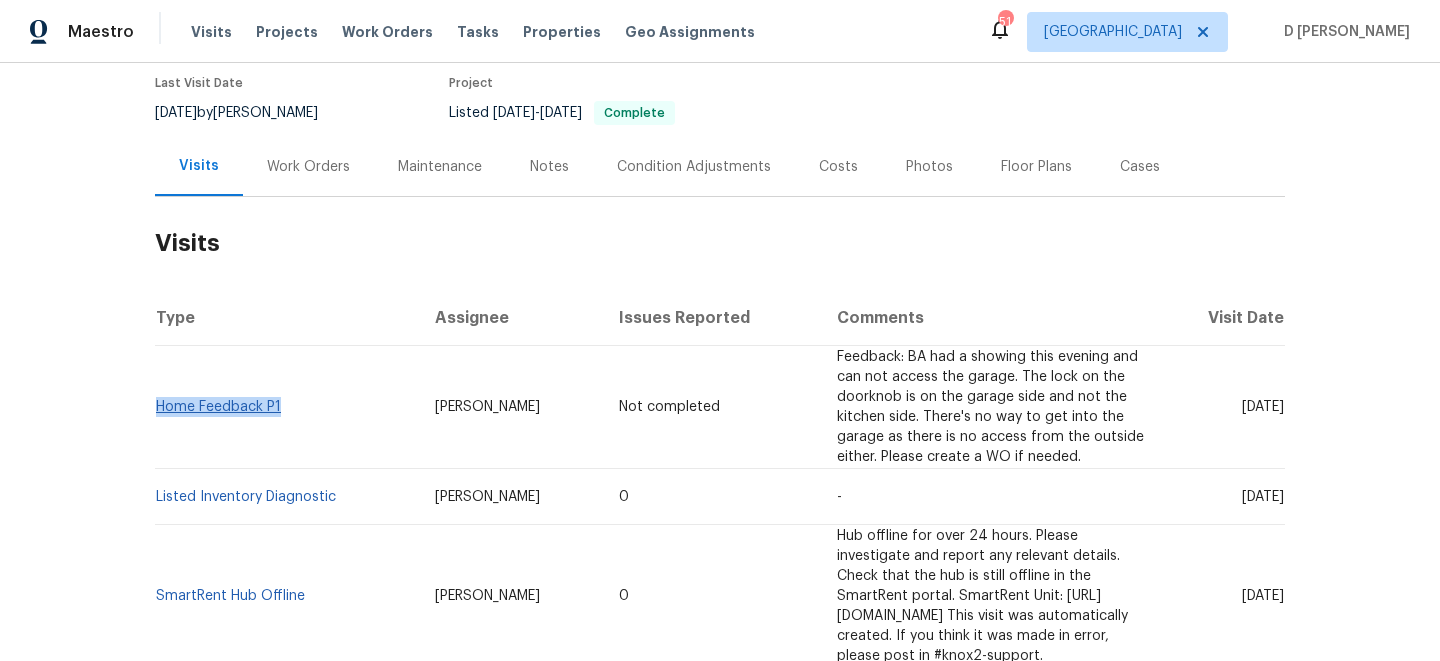 drag, startPoint x: 296, startPoint y: 401, endPoint x: 158, endPoint y: 392, distance: 138.29317 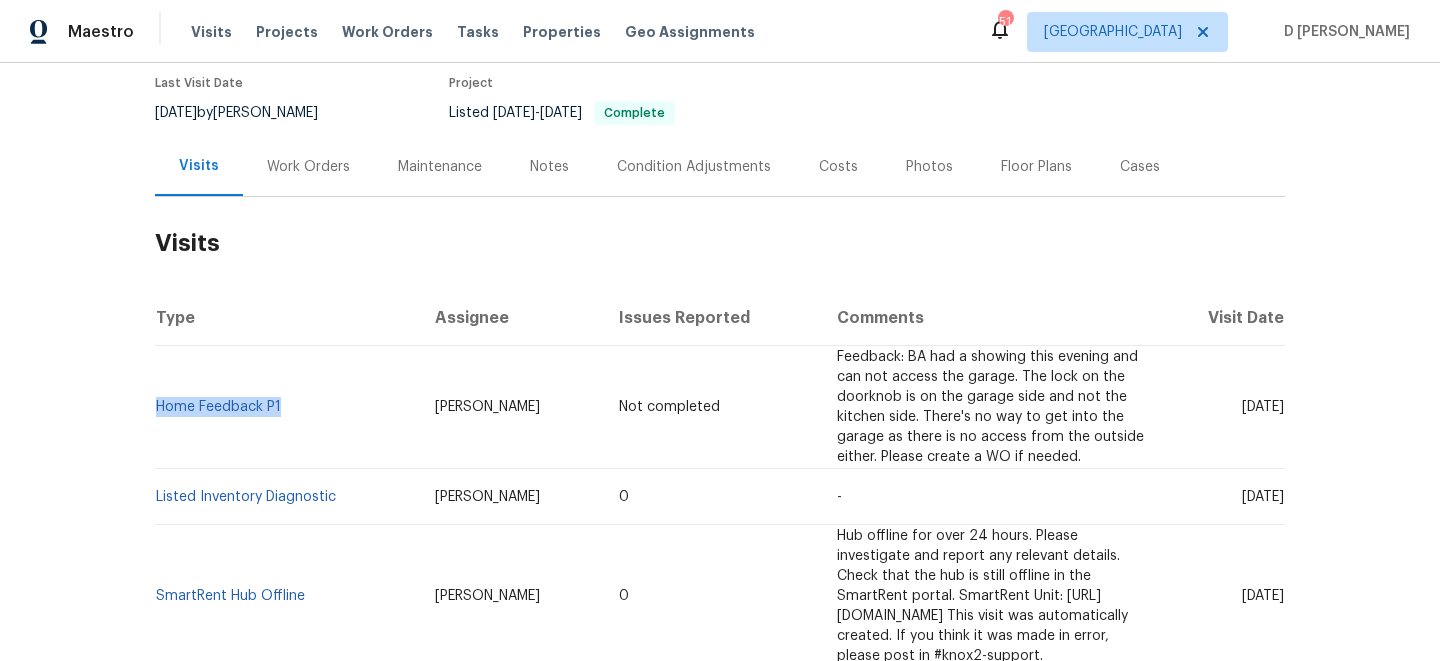 copy on "Home Feedback P1" 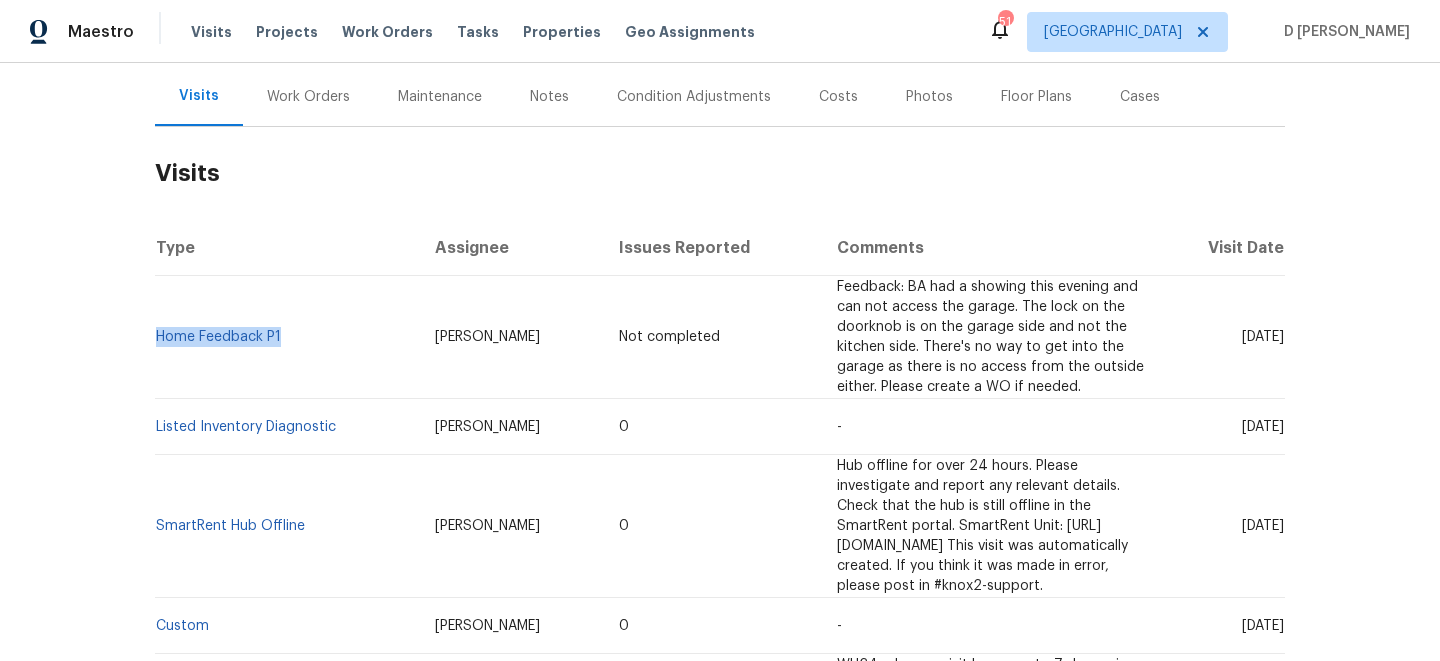 drag, startPoint x: 1204, startPoint y: 405, endPoint x: 1245, endPoint y: 405, distance: 41 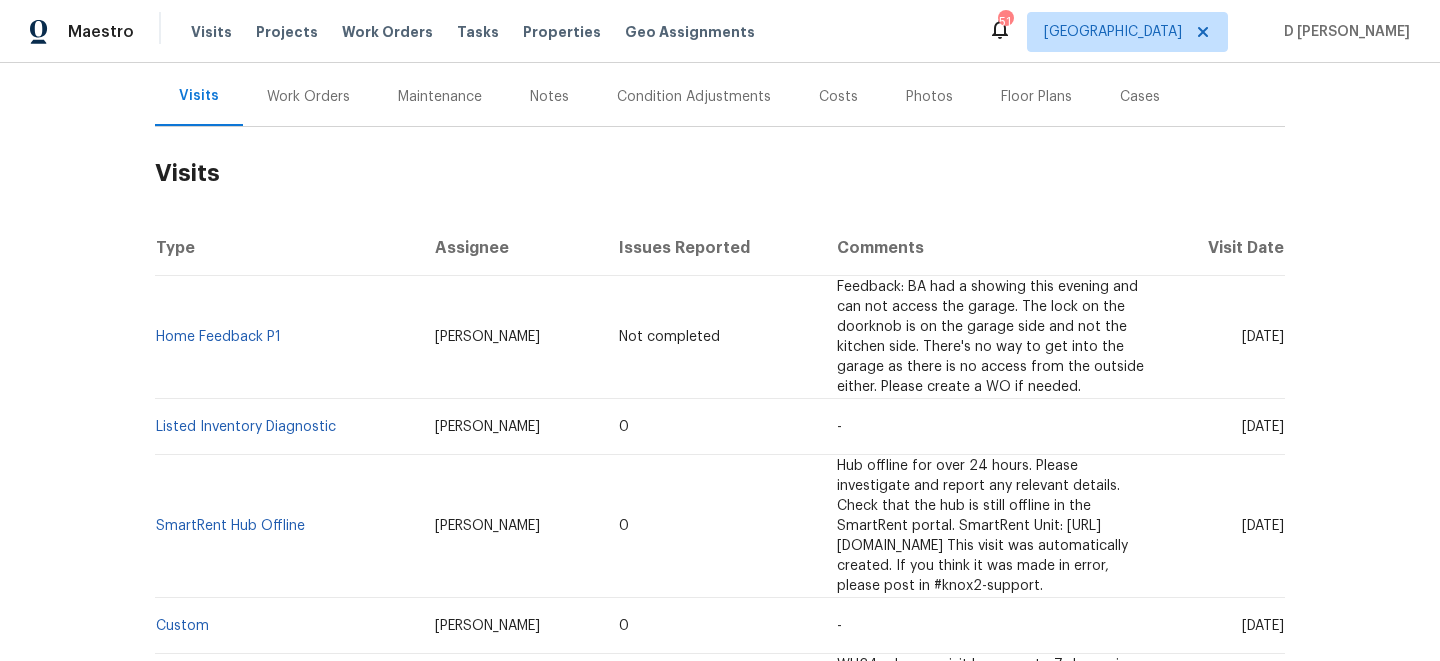 click on "Work Orders" at bounding box center [308, 97] 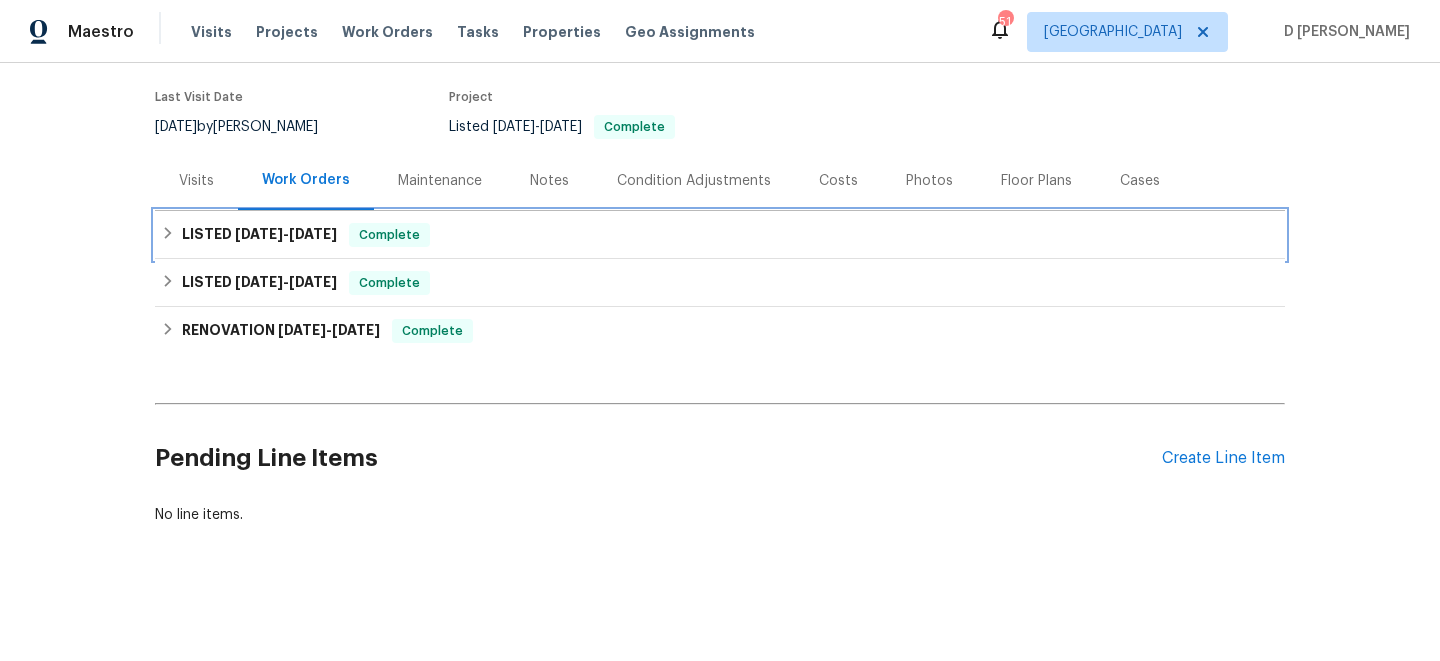 click on "LISTED   [DATE]  -  [DATE]" at bounding box center (259, 235) 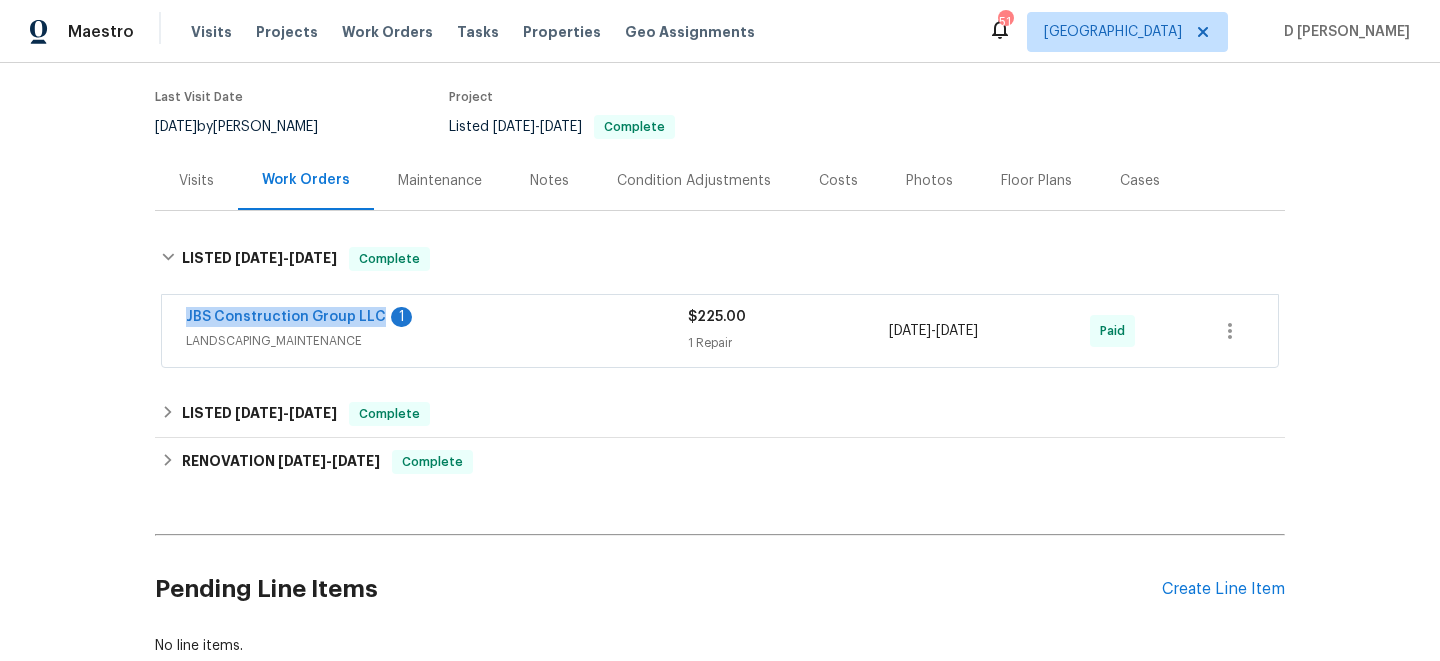 drag, startPoint x: 170, startPoint y: 317, endPoint x: 376, endPoint y: 316, distance: 206.00243 